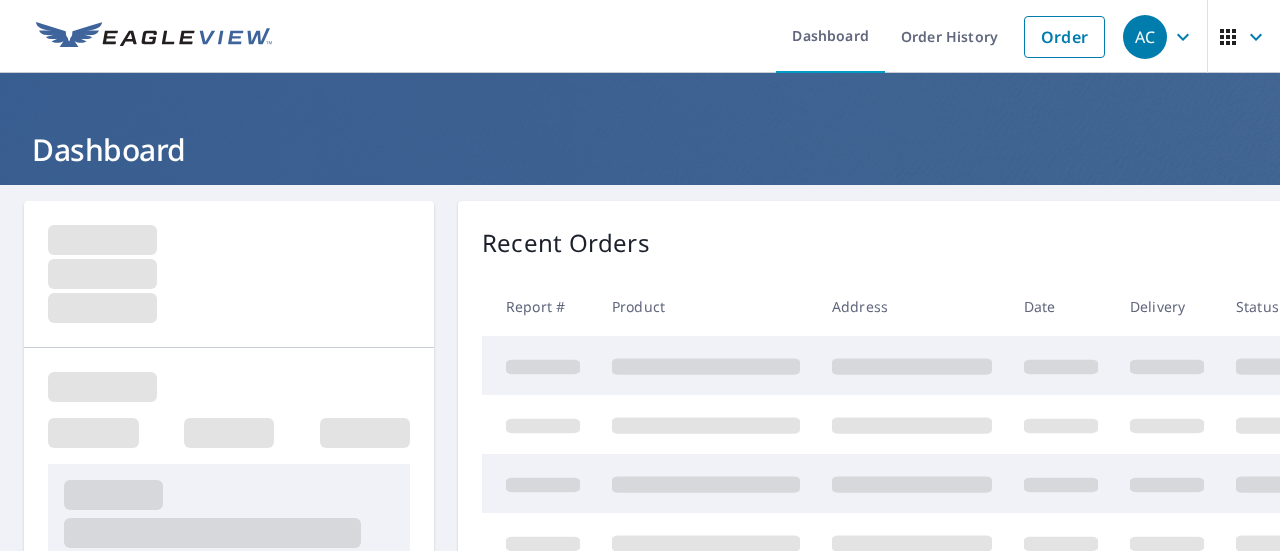 scroll, scrollTop: 0, scrollLeft: 0, axis: both 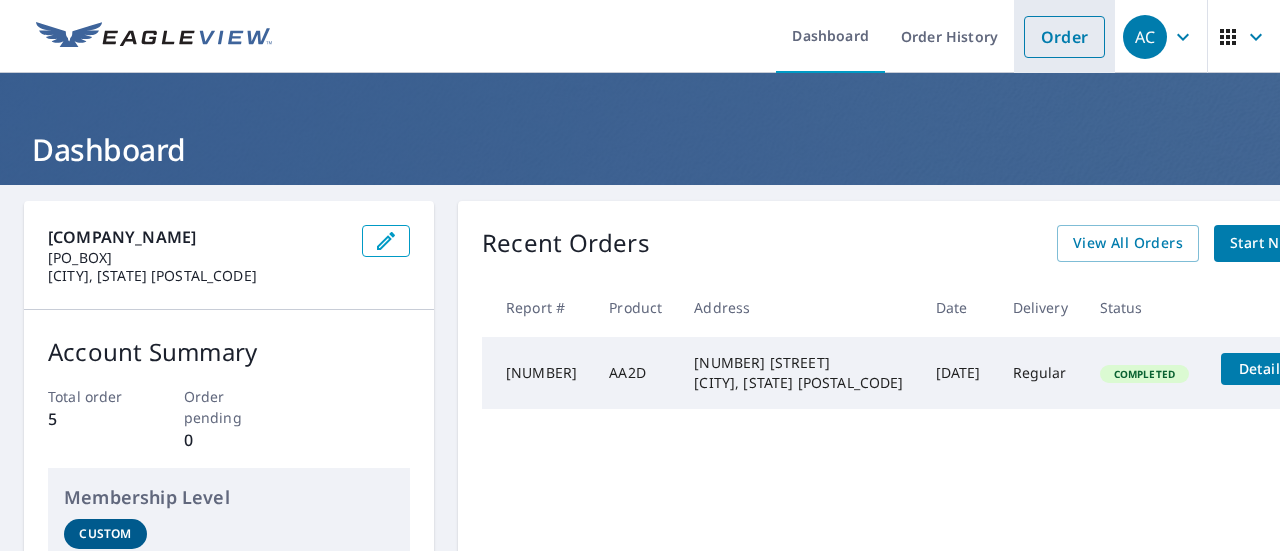 click on "Order" at bounding box center [1064, 37] 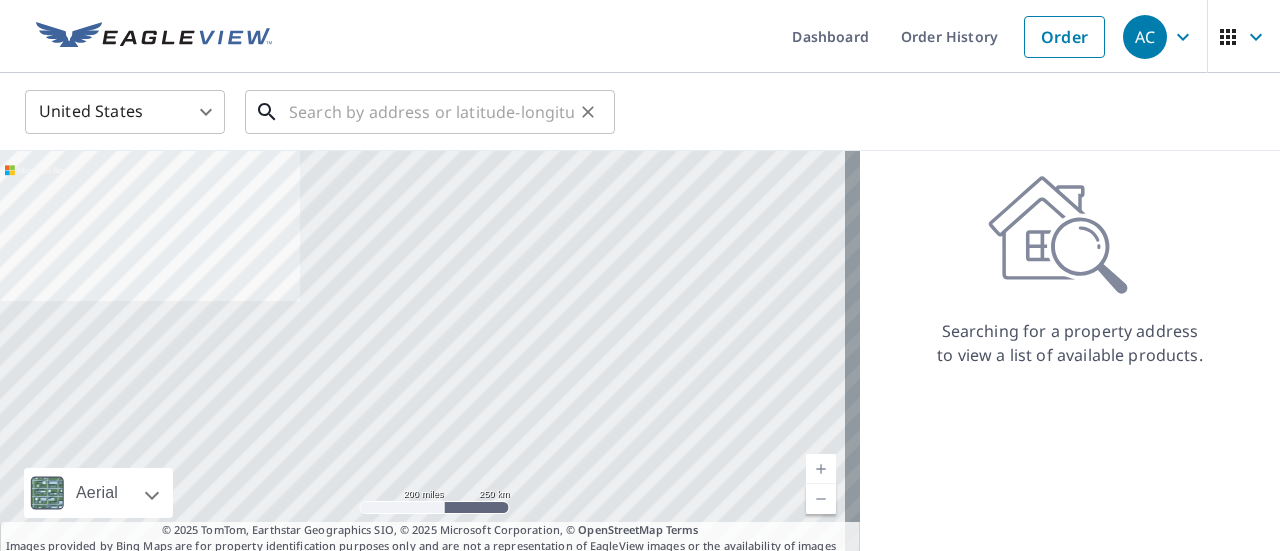 click at bounding box center [431, 112] 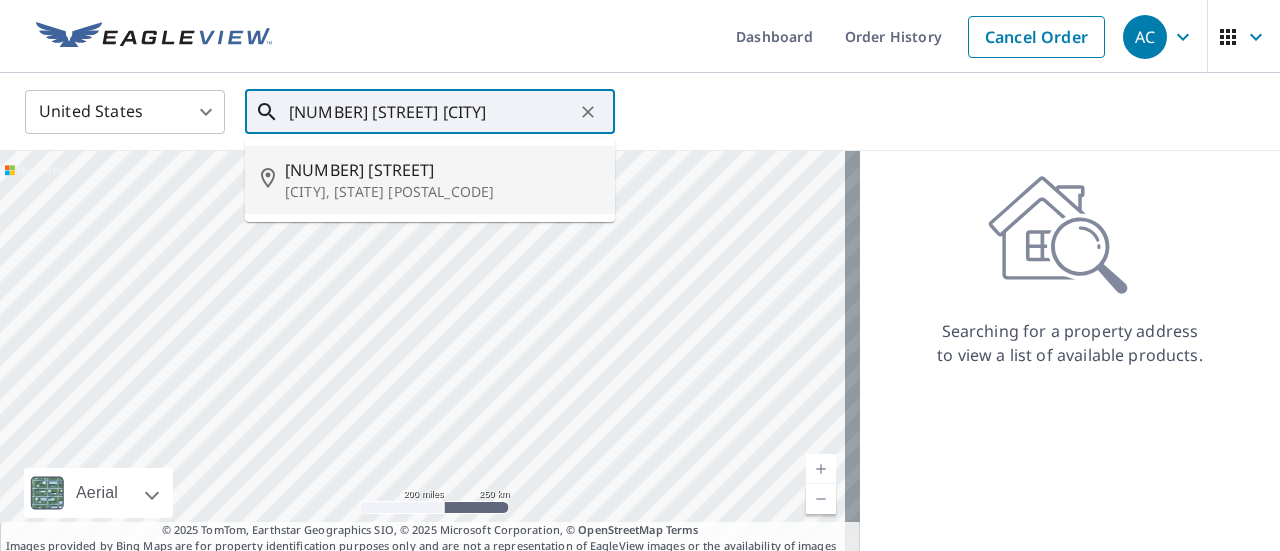 click on "[NUMBER] [STREET]" at bounding box center [442, 170] 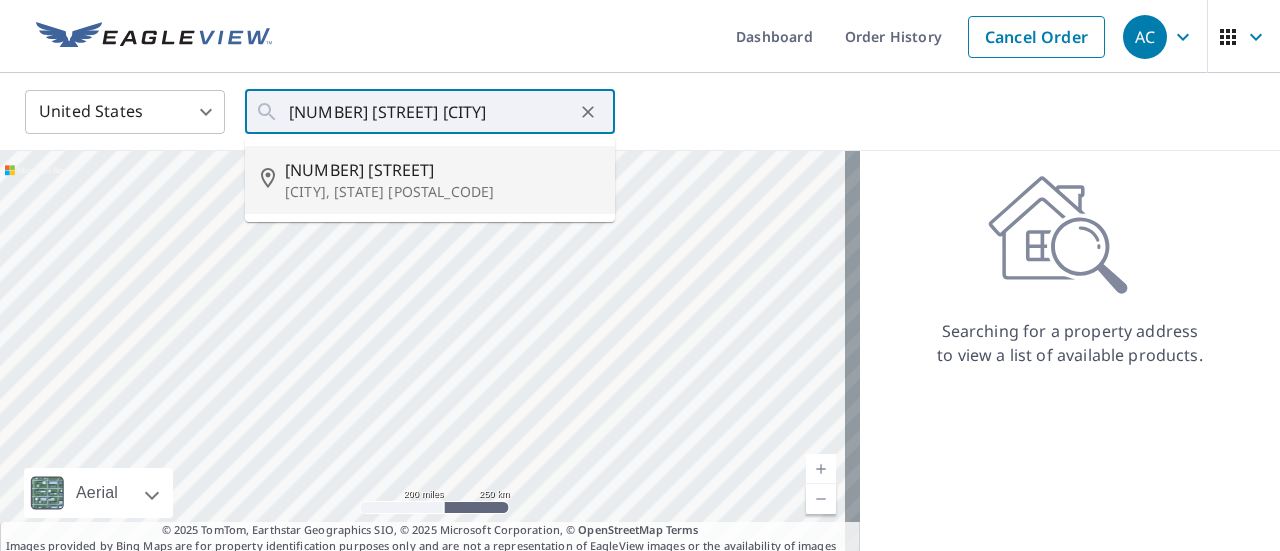type on "[NUMBER] [STREET], [CITY], [STATE] [POSTAL_CODE]" 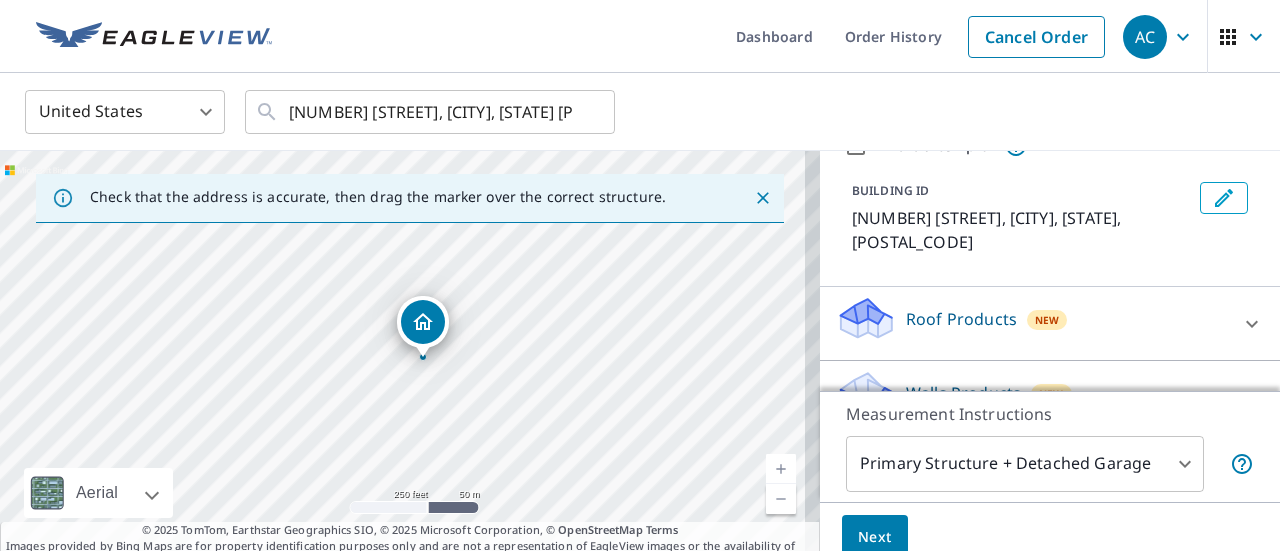 scroll, scrollTop: 97, scrollLeft: 0, axis: vertical 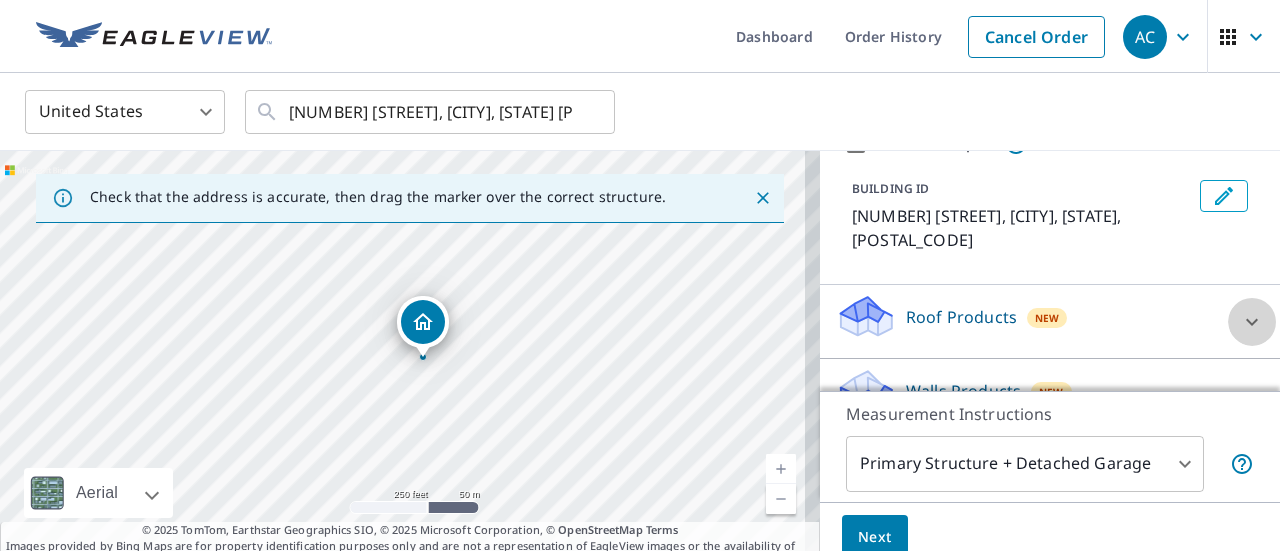 click at bounding box center [1252, 322] 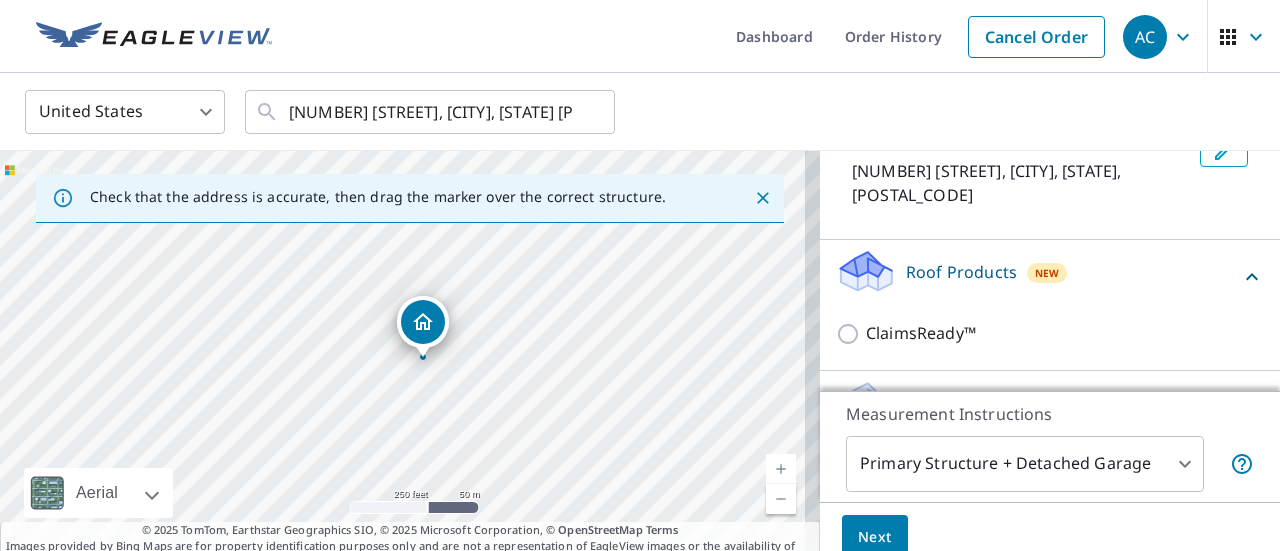 scroll, scrollTop: 170, scrollLeft: 0, axis: vertical 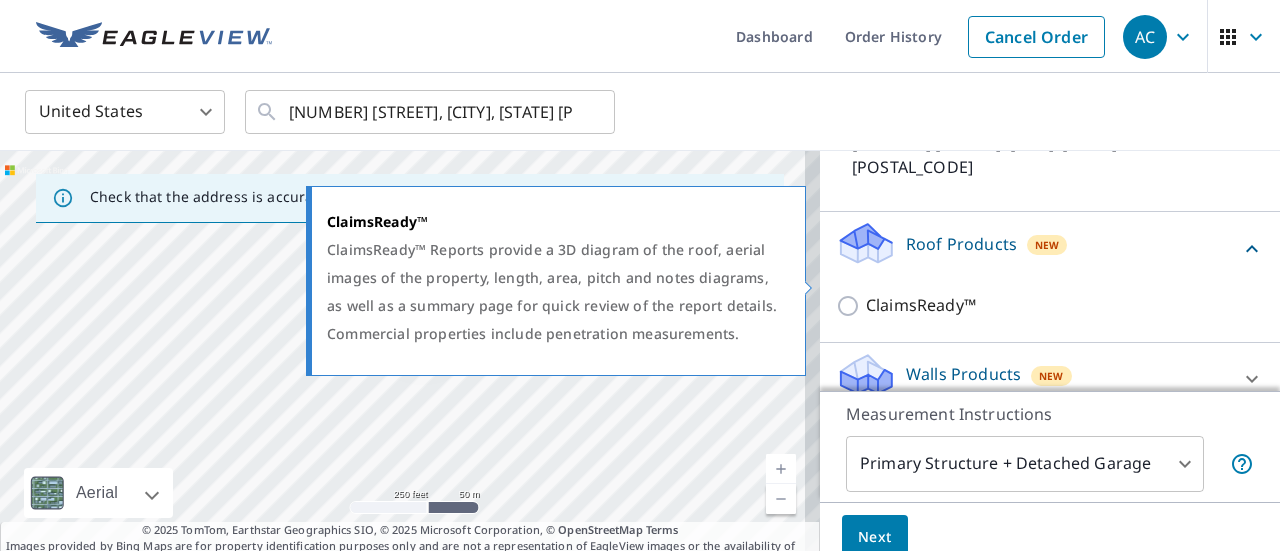 click on "ClaimsReady™" at bounding box center [921, 305] 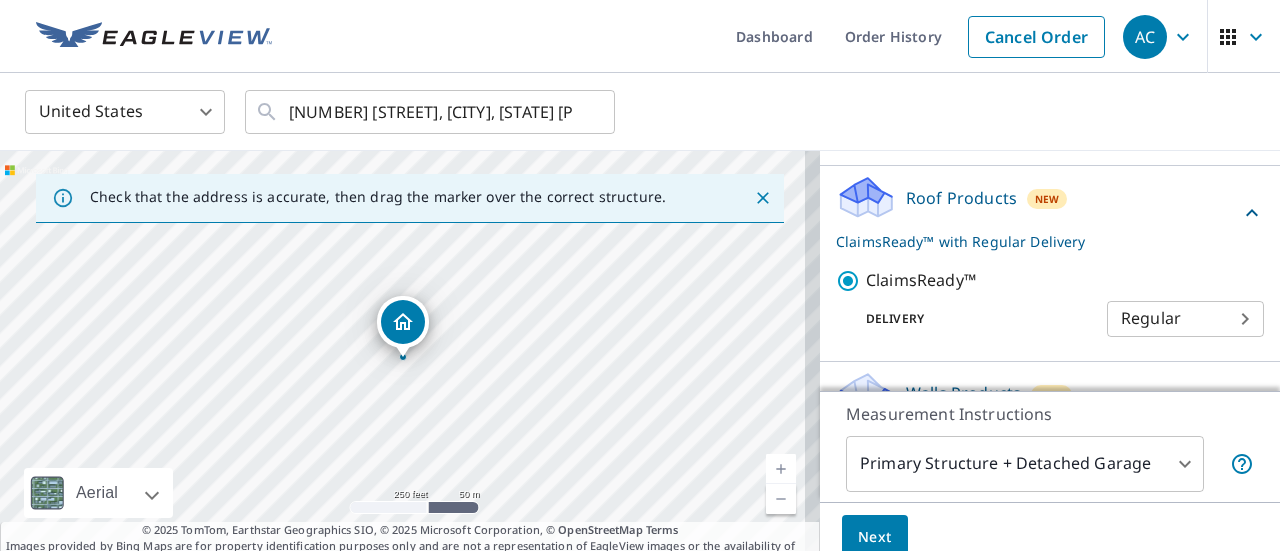 scroll, scrollTop: 236, scrollLeft: 0, axis: vertical 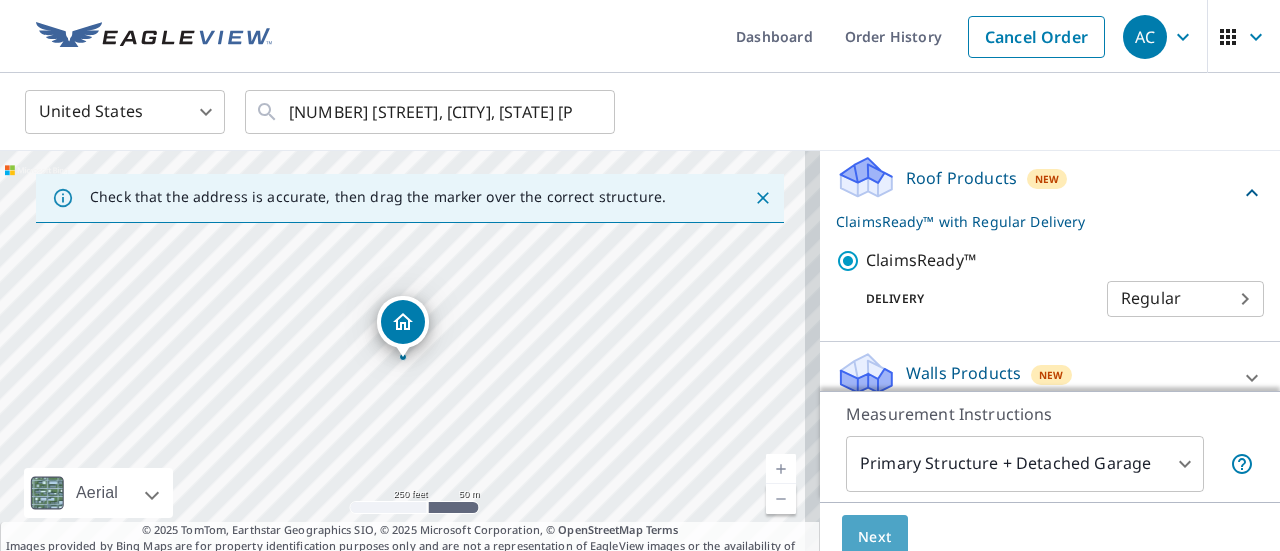 click on "Next" at bounding box center (875, 537) 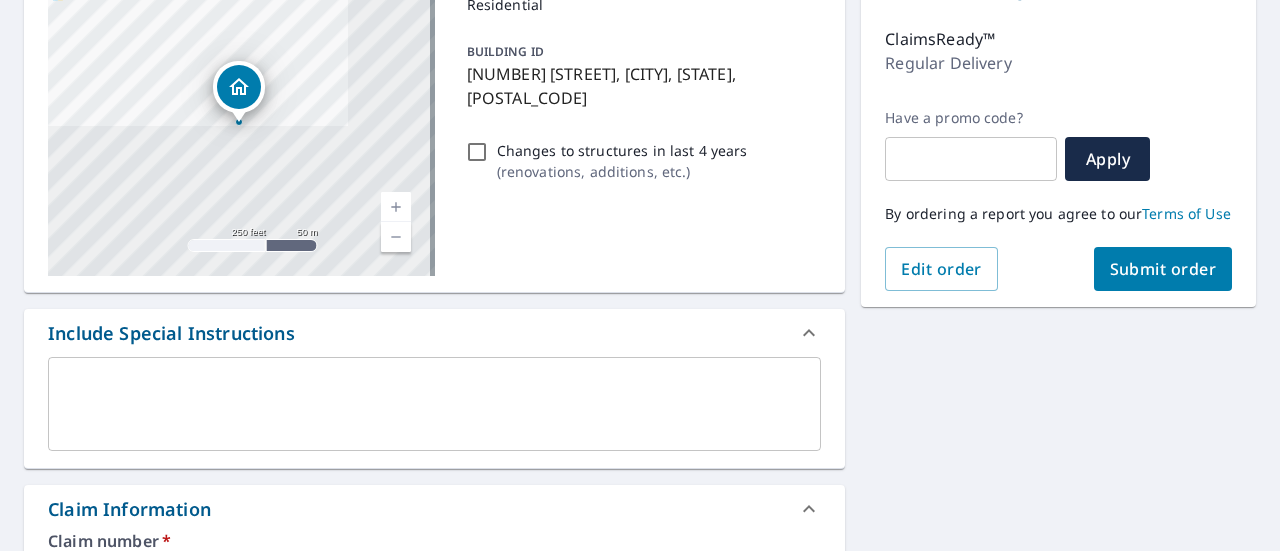 scroll, scrollTop: 236, scrollLeft: 0, axis: vertical 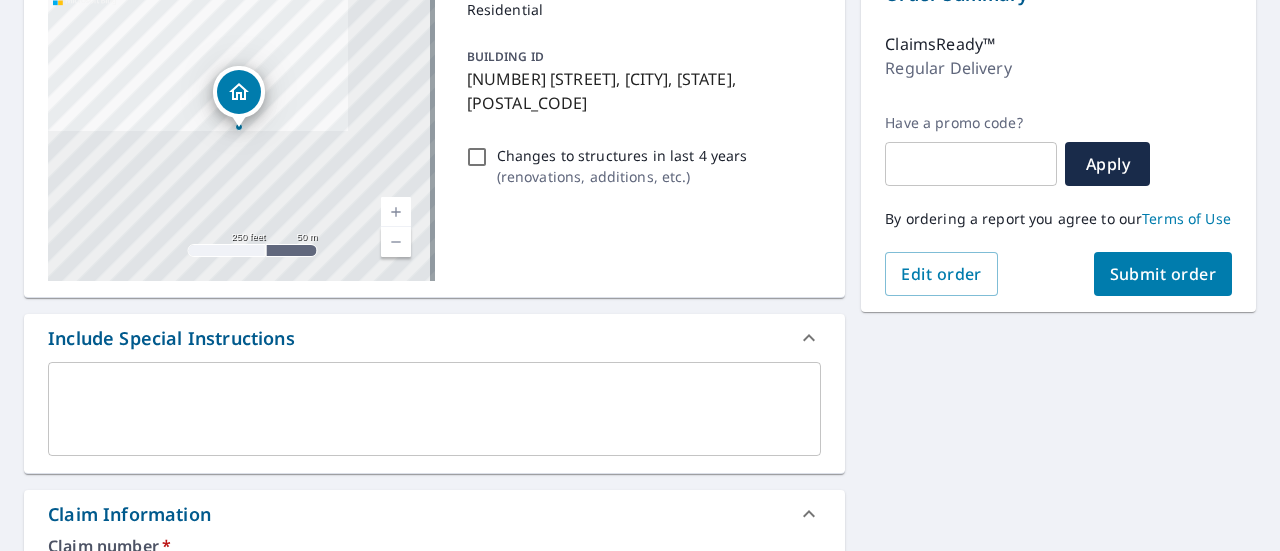 click at bounding box center (434, 409) 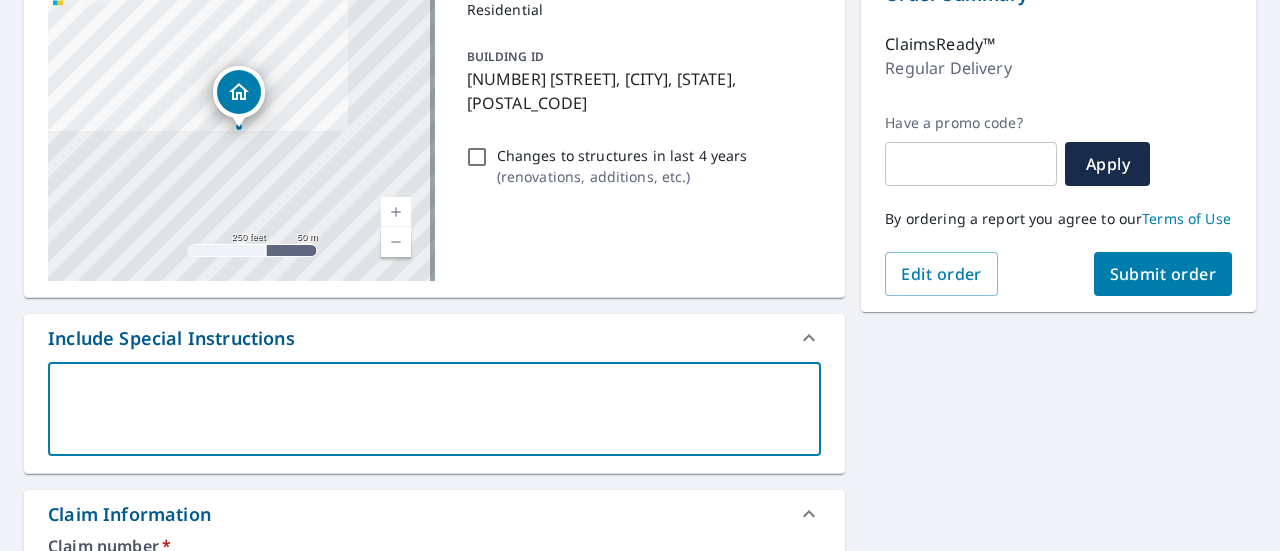 type on "P" 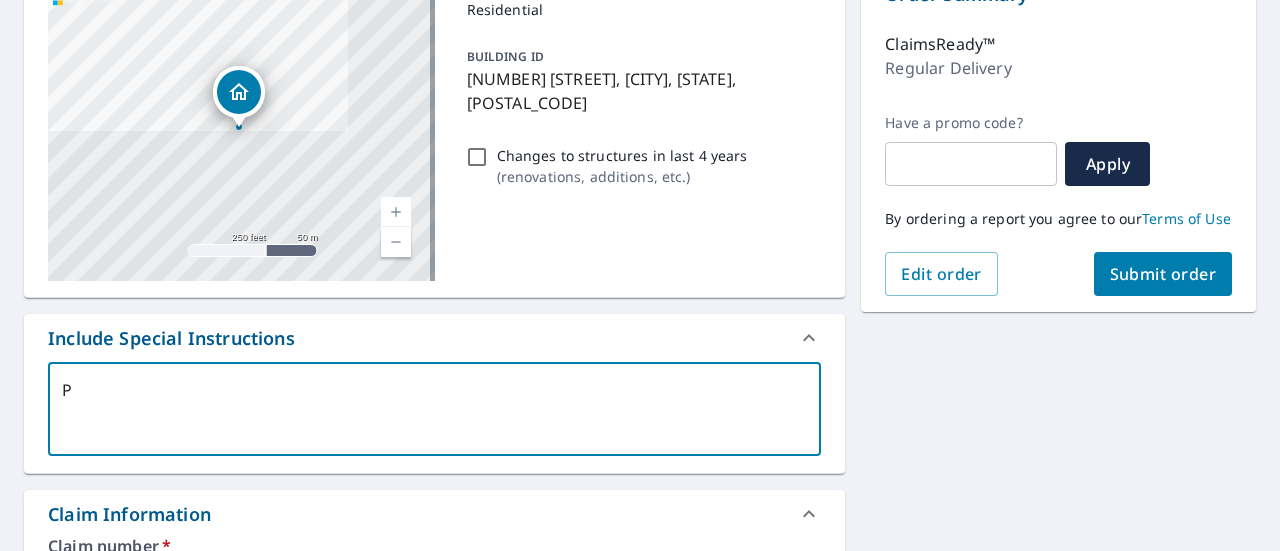 type on "Pl" 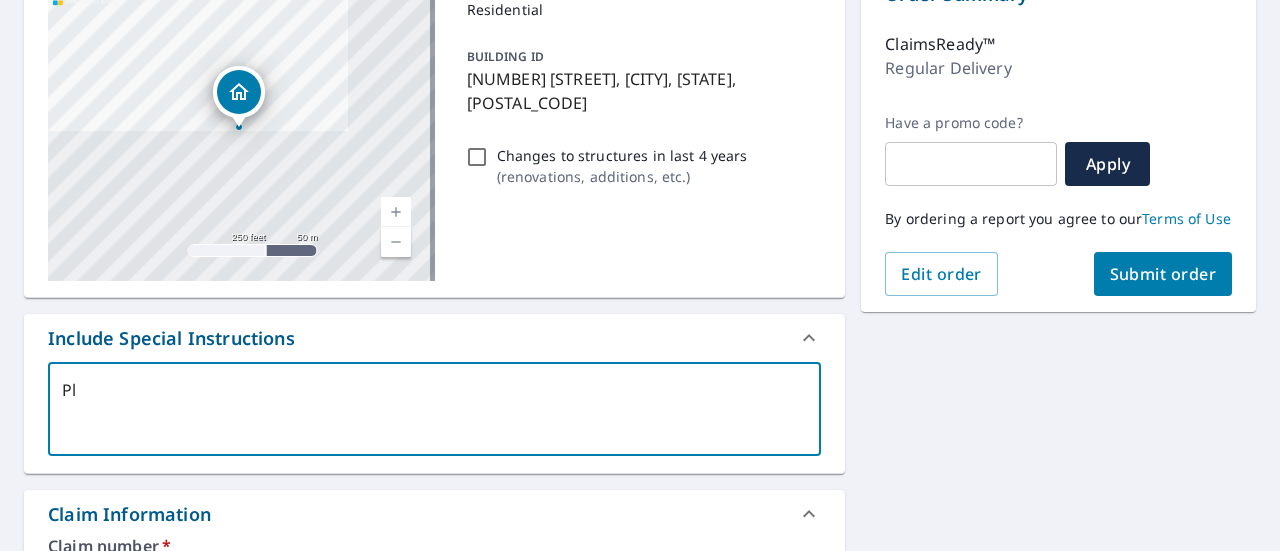 type on "Ple" 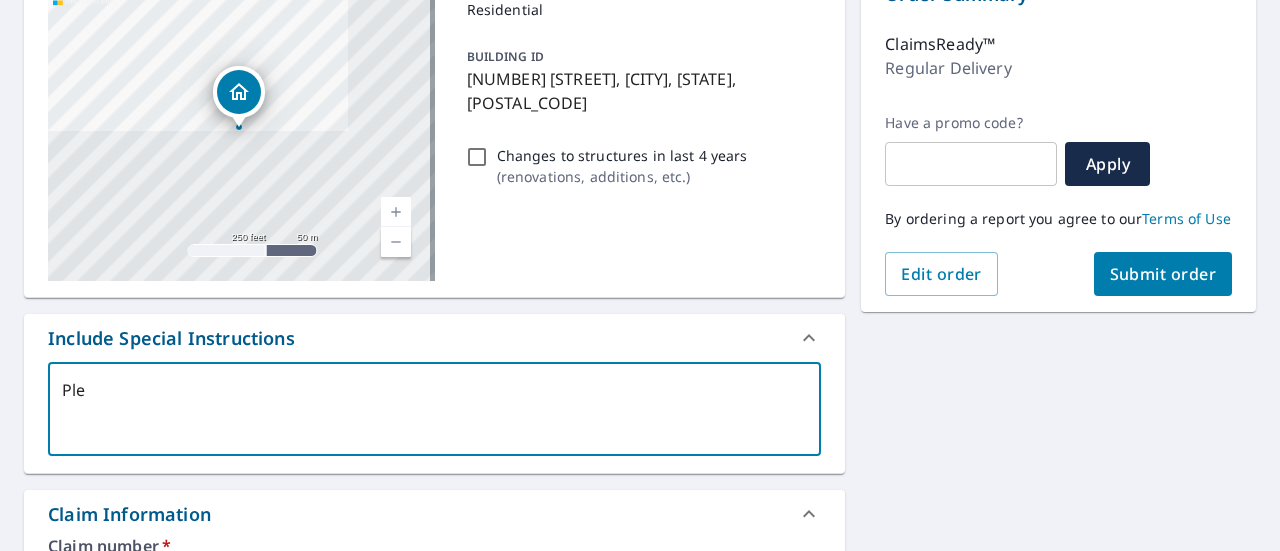type on "Plea" 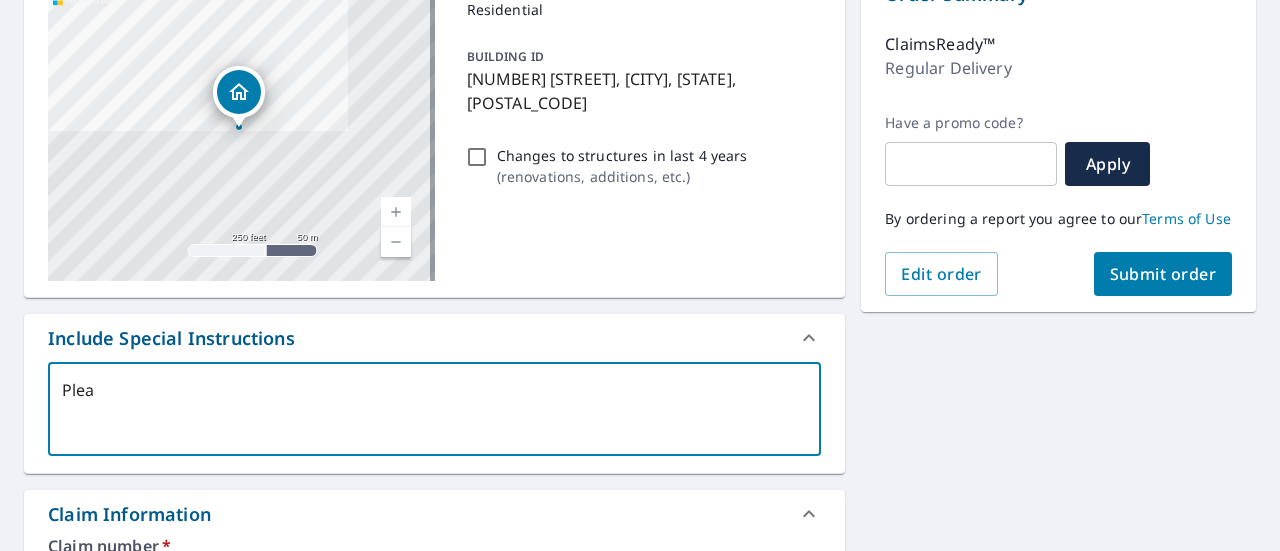 type on "Pleas" 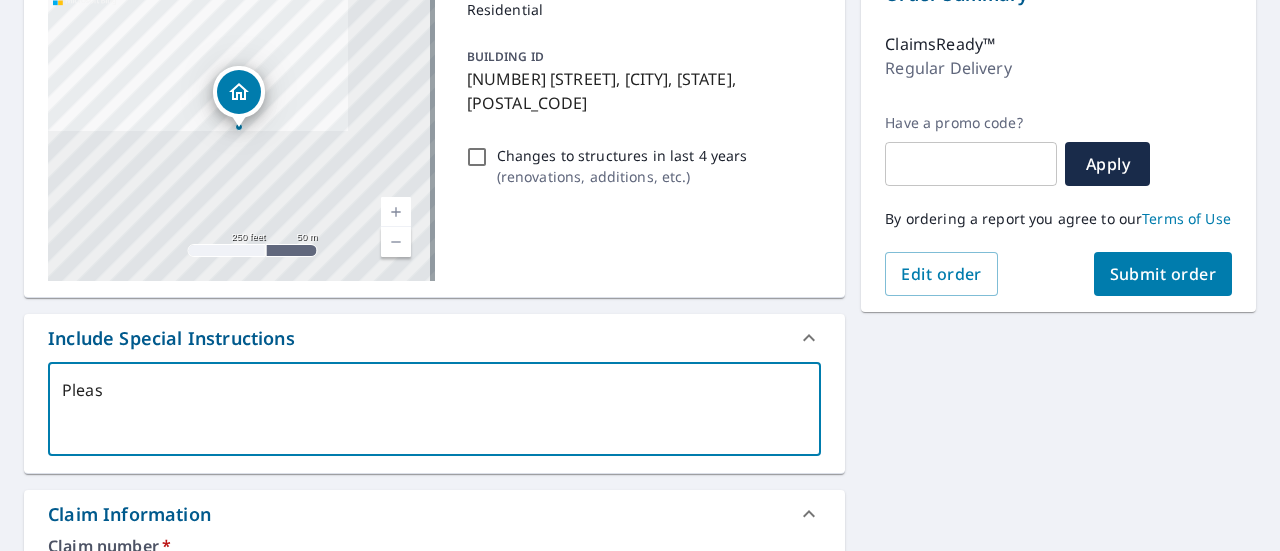 type on "x" 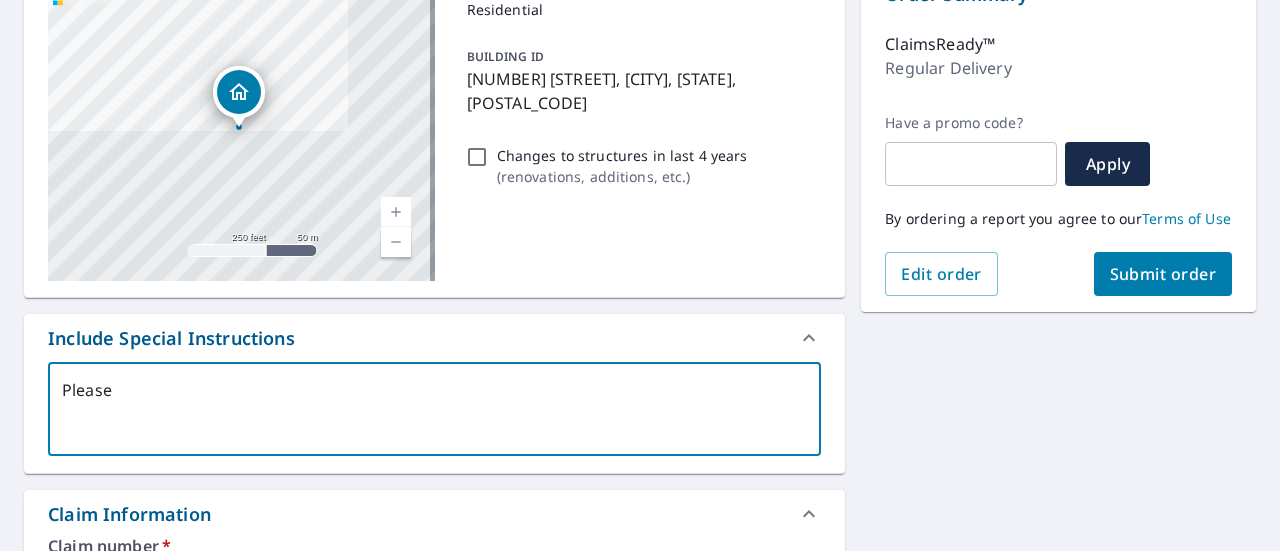 type on "Please" 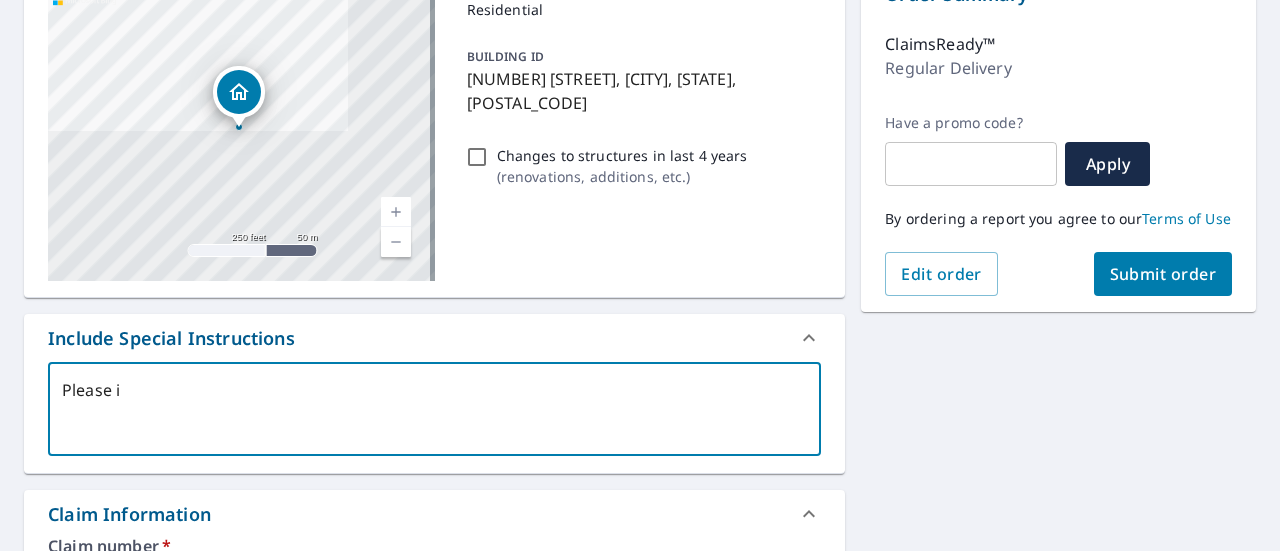 type on "Please in" 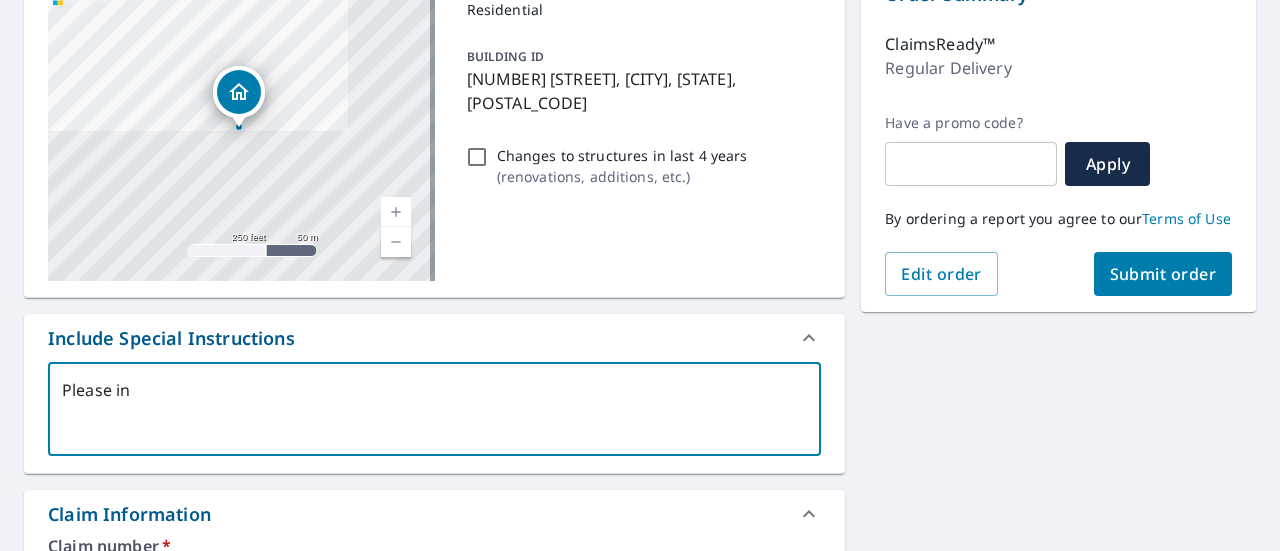 type on "Please inc" 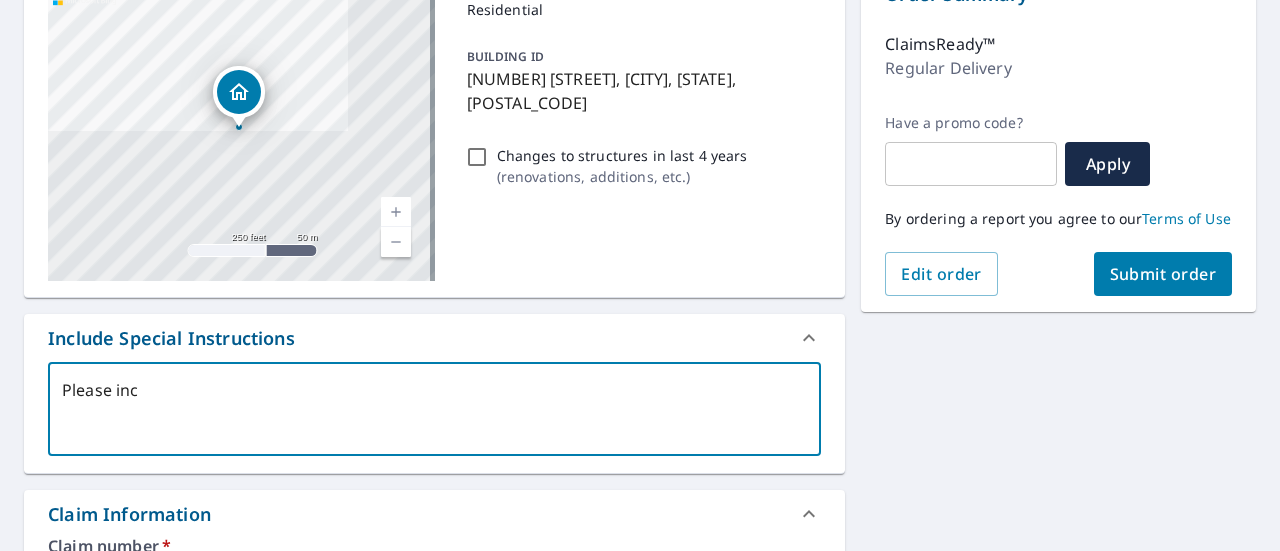 type on "Please incl" 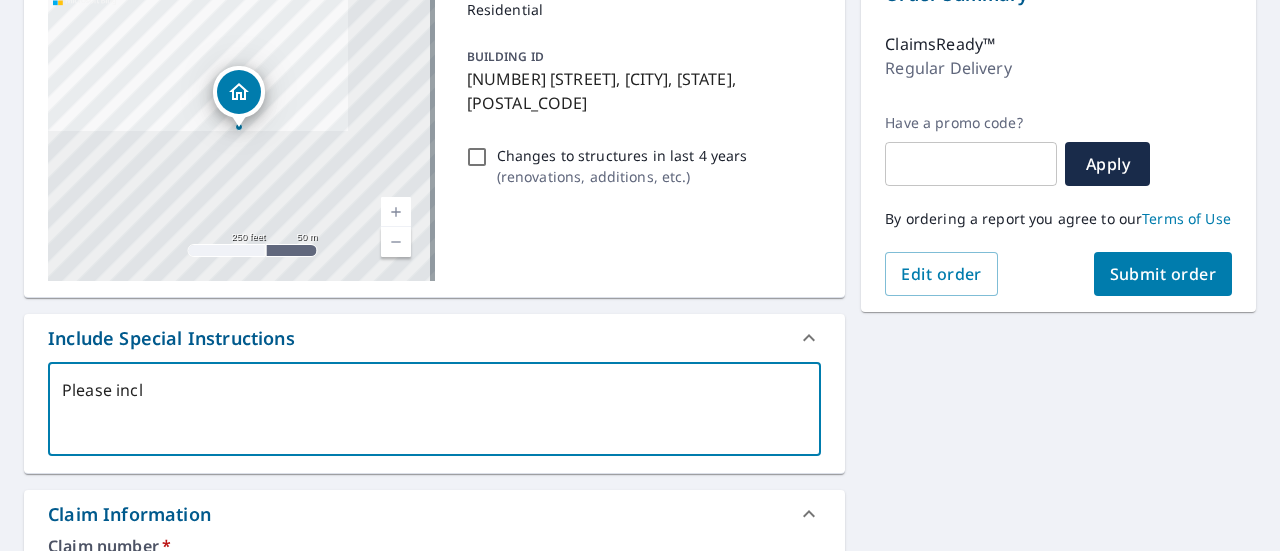 type on "Please inclu" 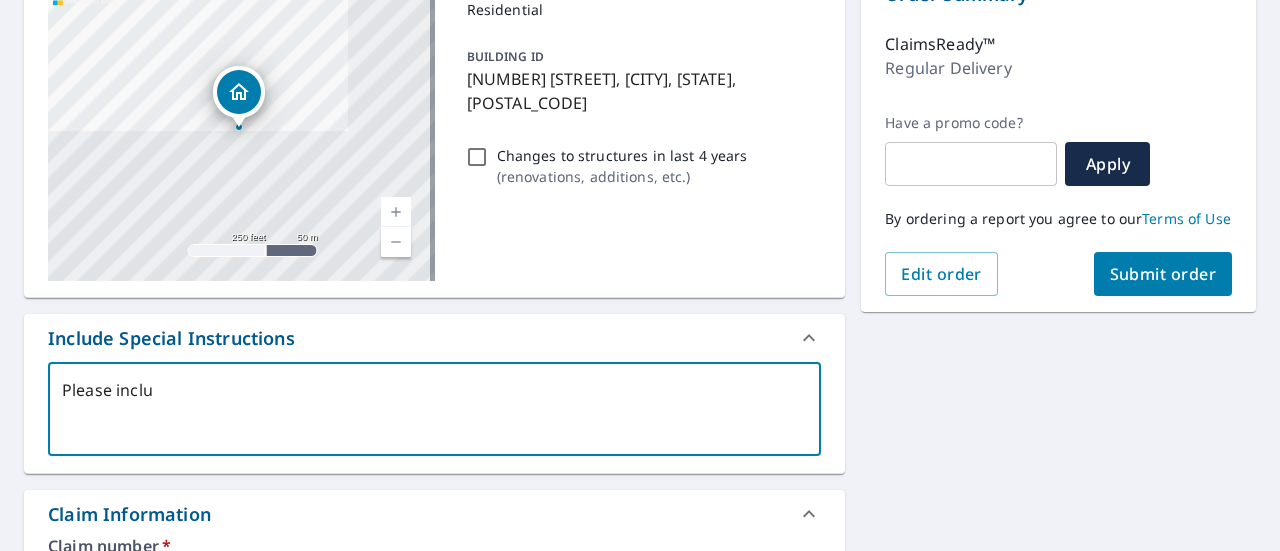 type on "Please includ" 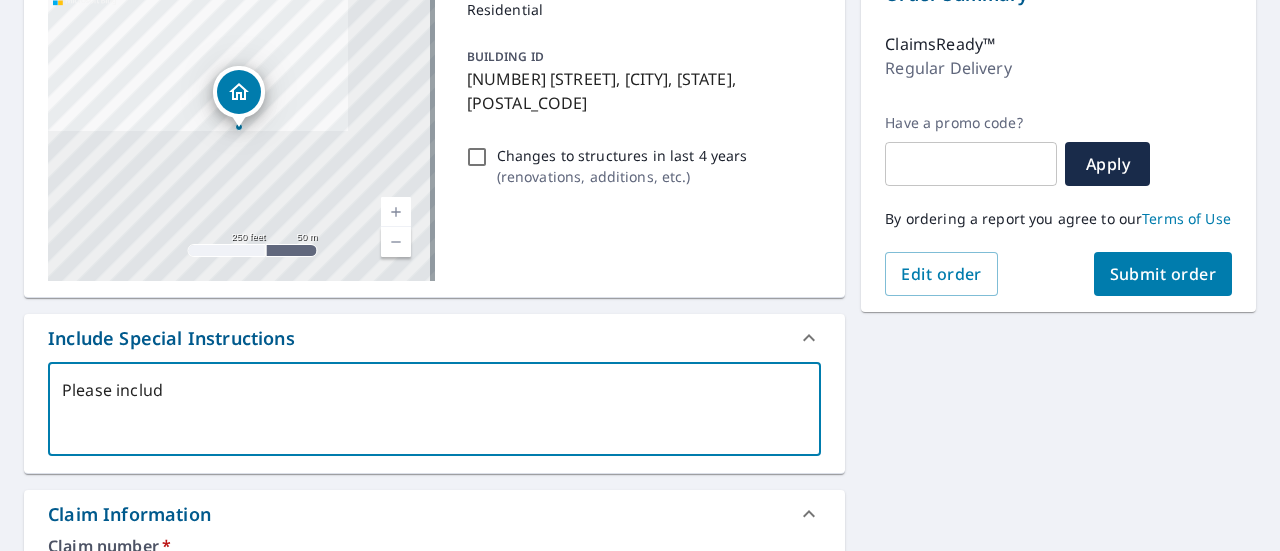 type on "Please include" 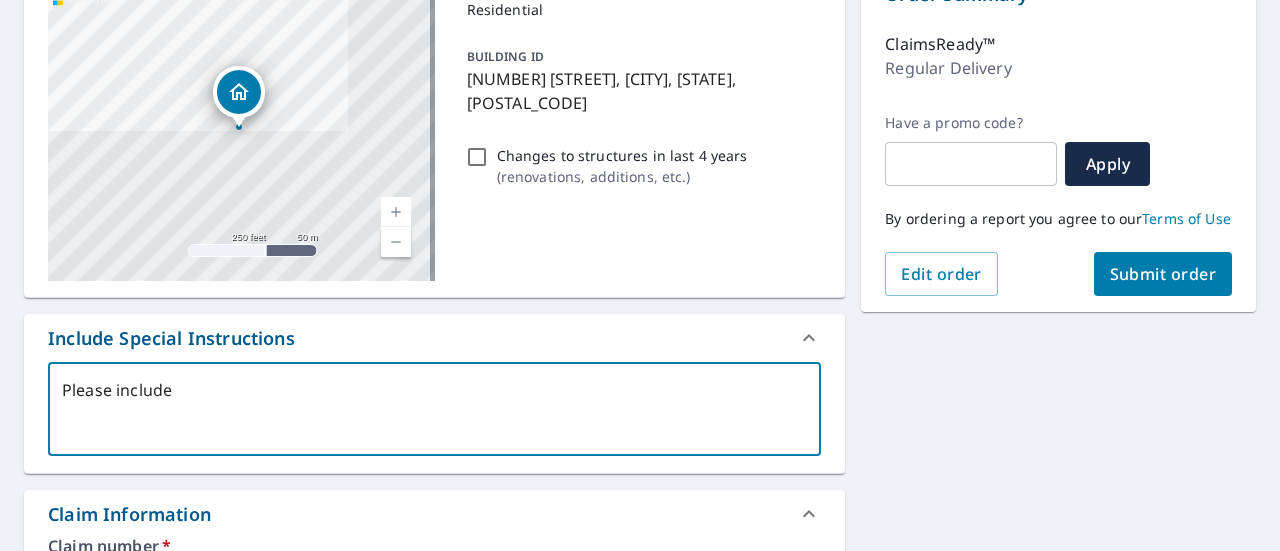 type on "Please include" 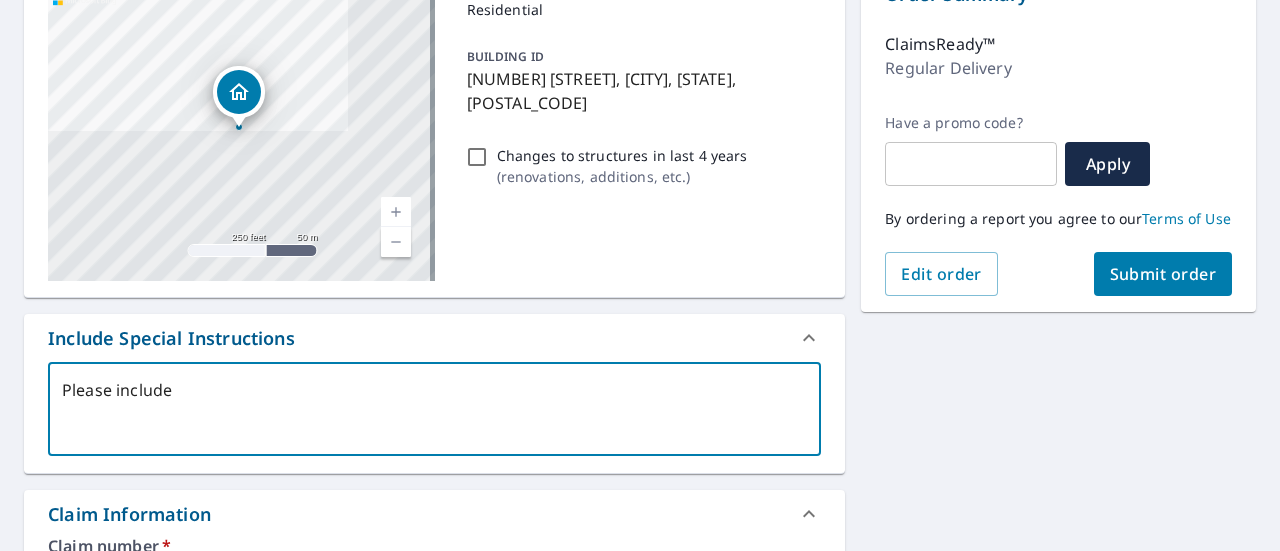 type on "[GENERAL_TERM]" 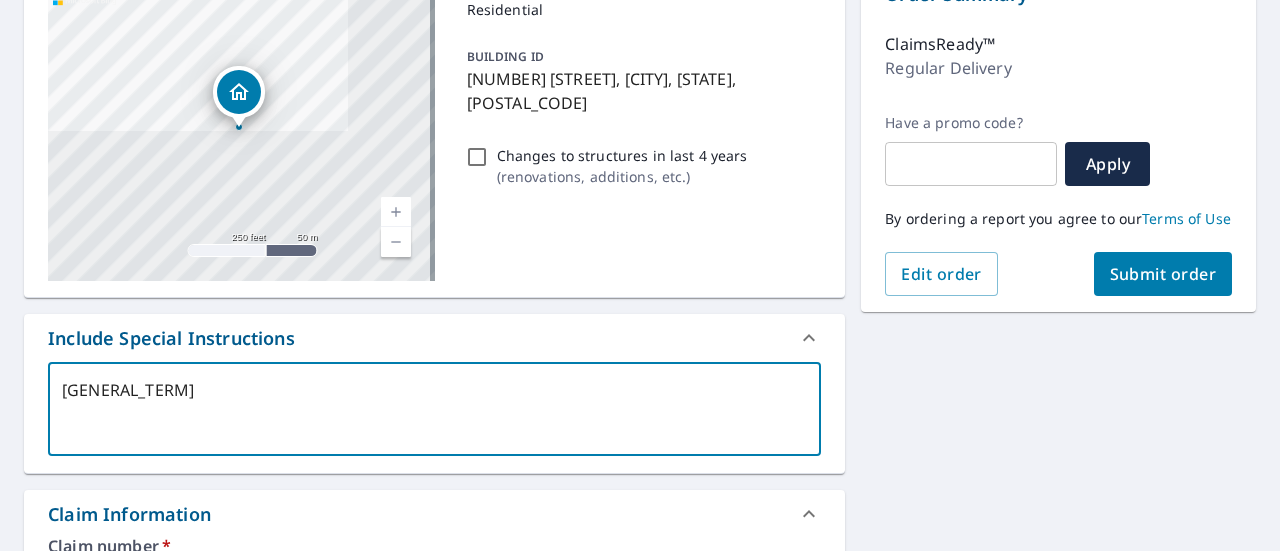 type on "[GENERAL_TERM]" 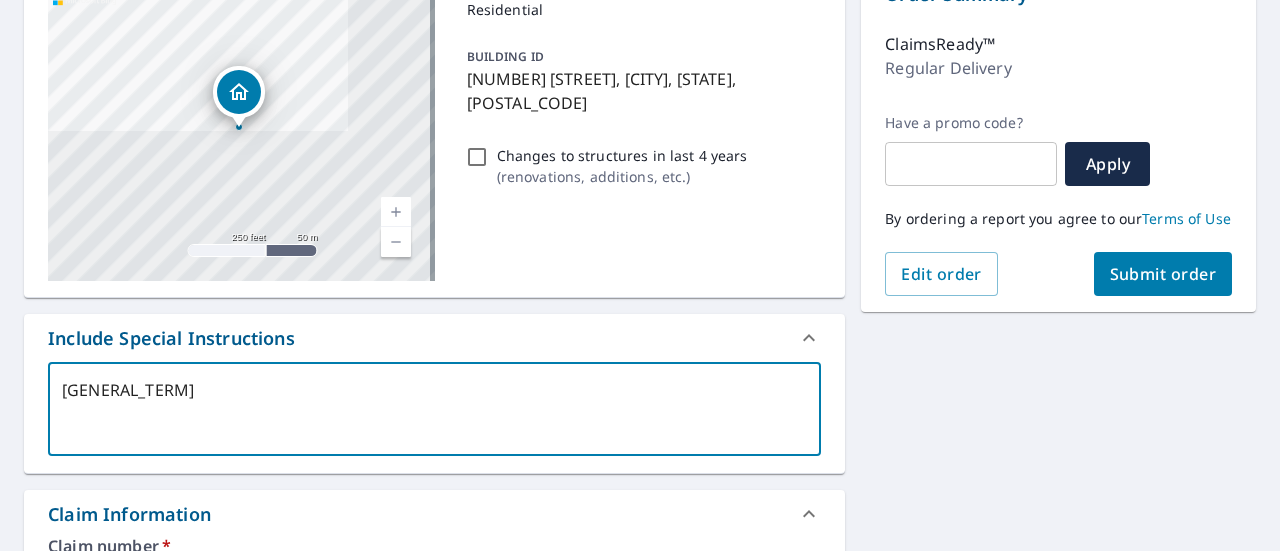 type on "[GENERAL_TERM]" 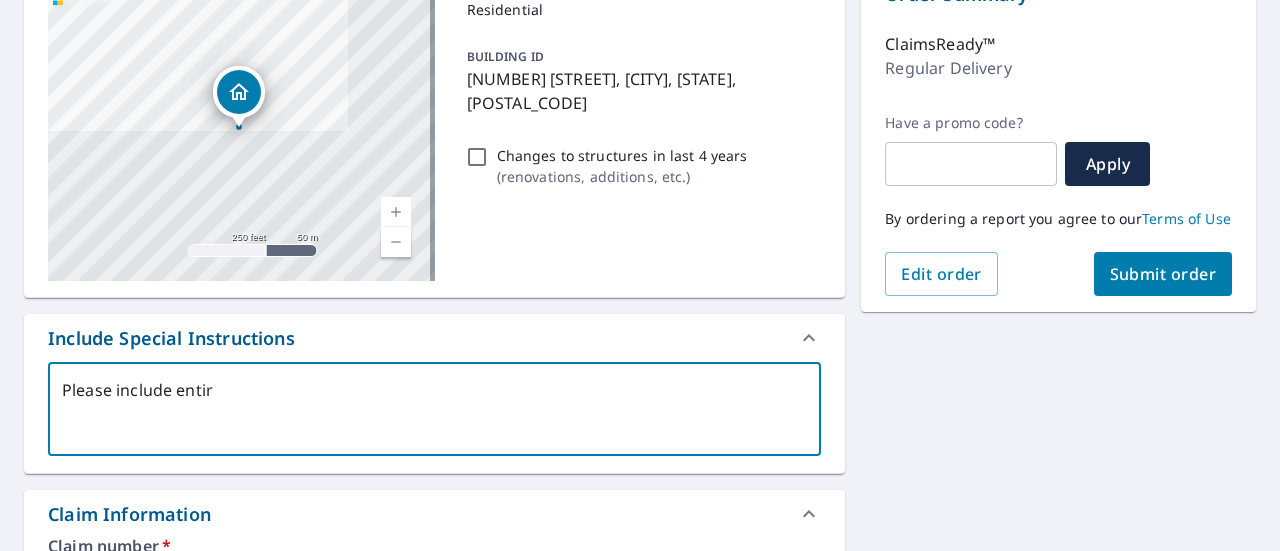 type on "[GENERAL_TERM]" 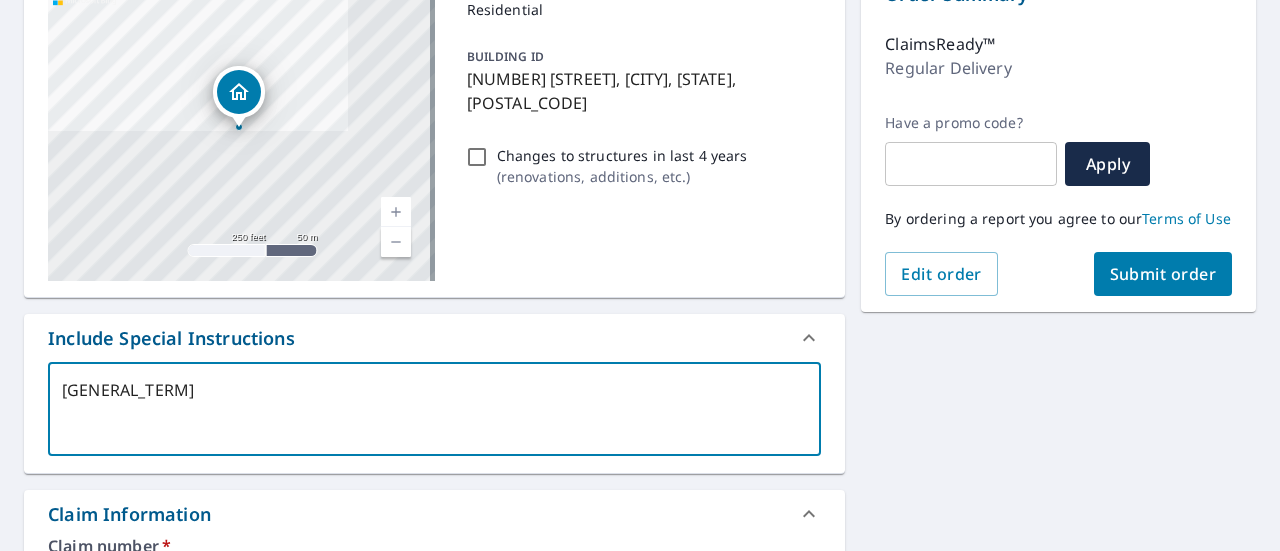 type on "[GENERAL_TERM]" 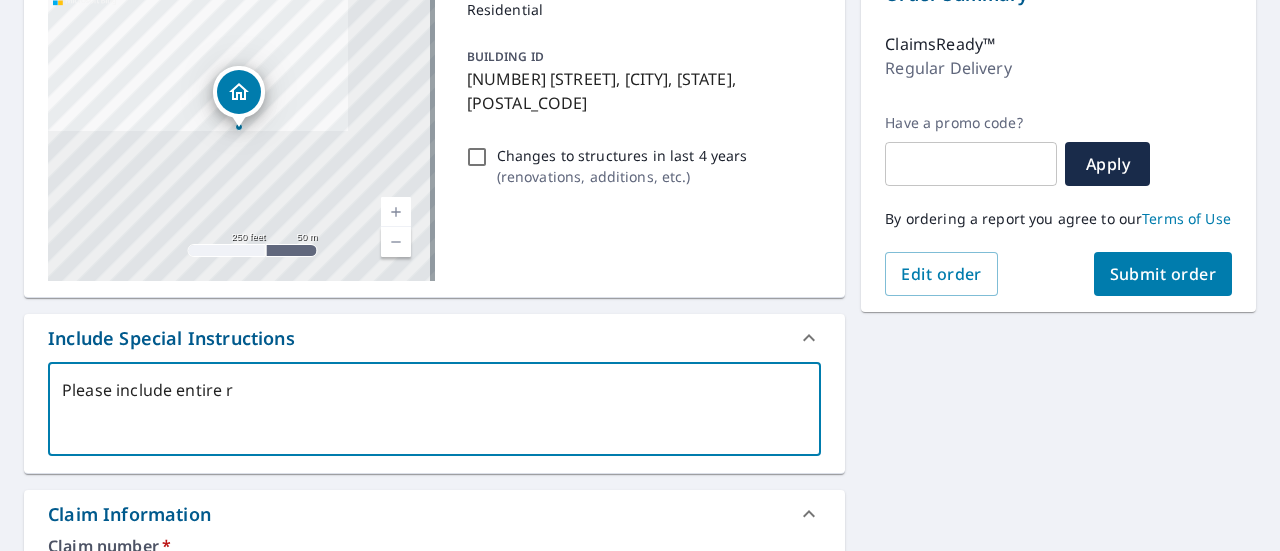 type on "[GENERAL_TERM]" 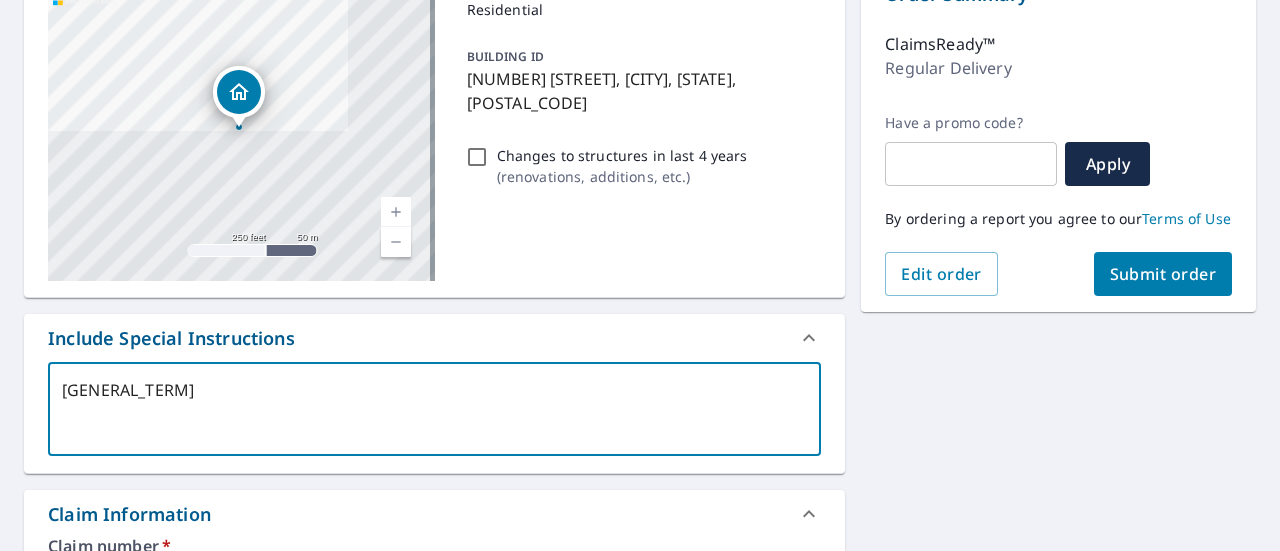 type on "x" 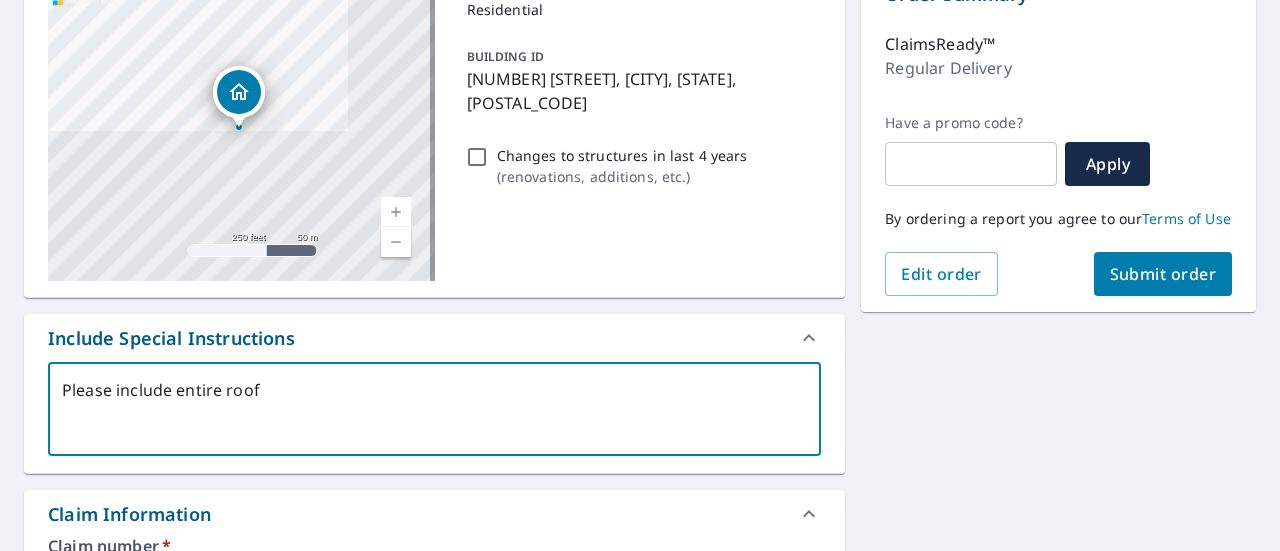 type on "Please include entire roof" 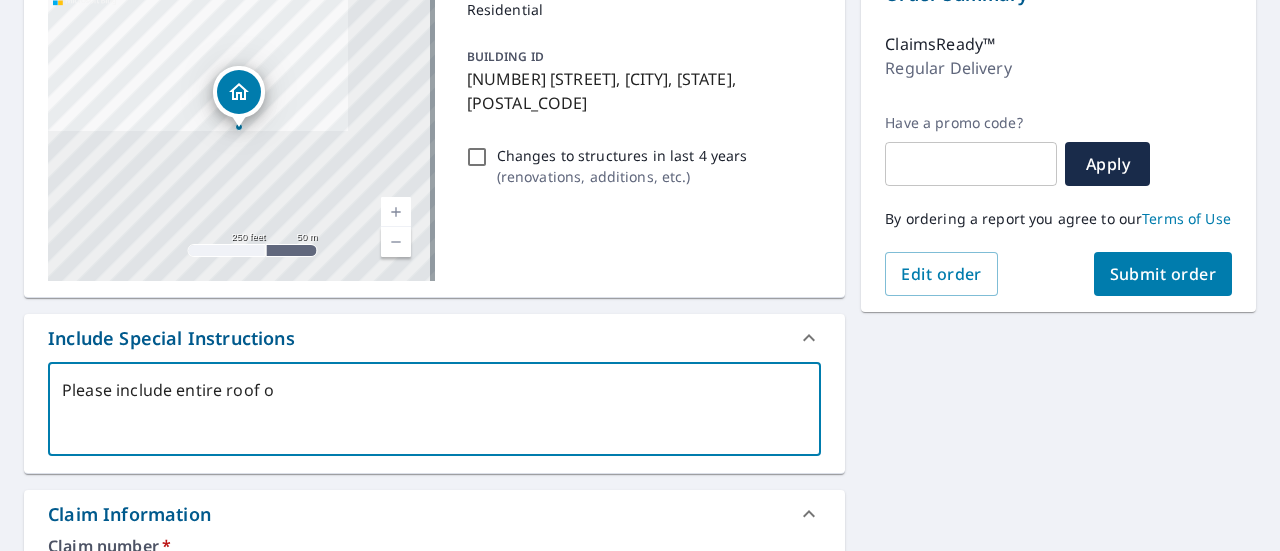 type on "Please include entire roof on" 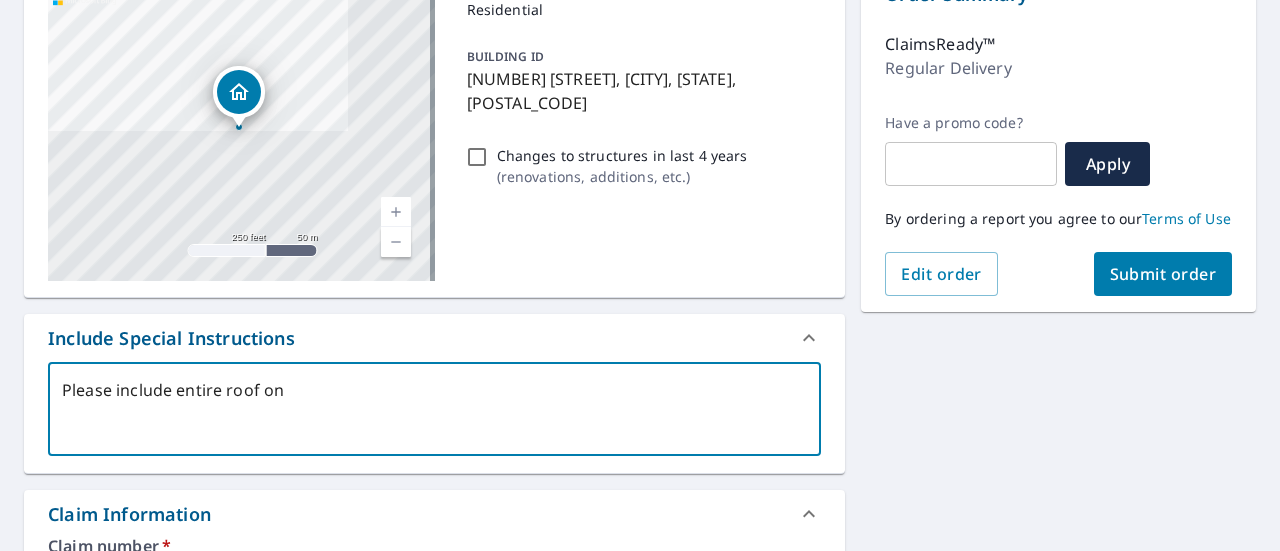 type on "Please include entire roof o" 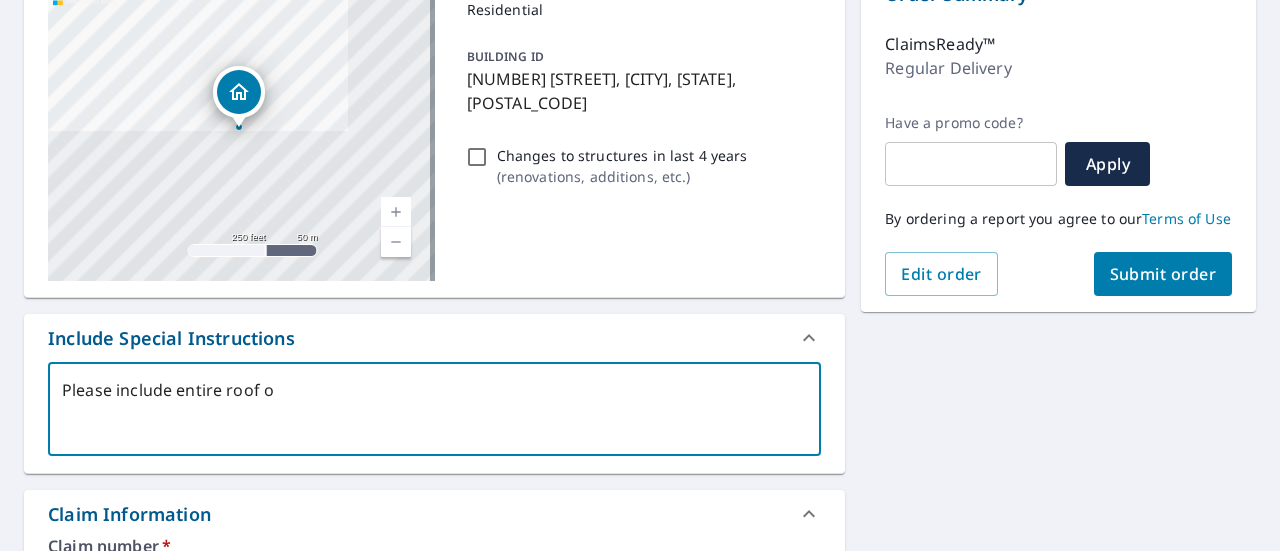 type on "[GENERAL_TERM]" 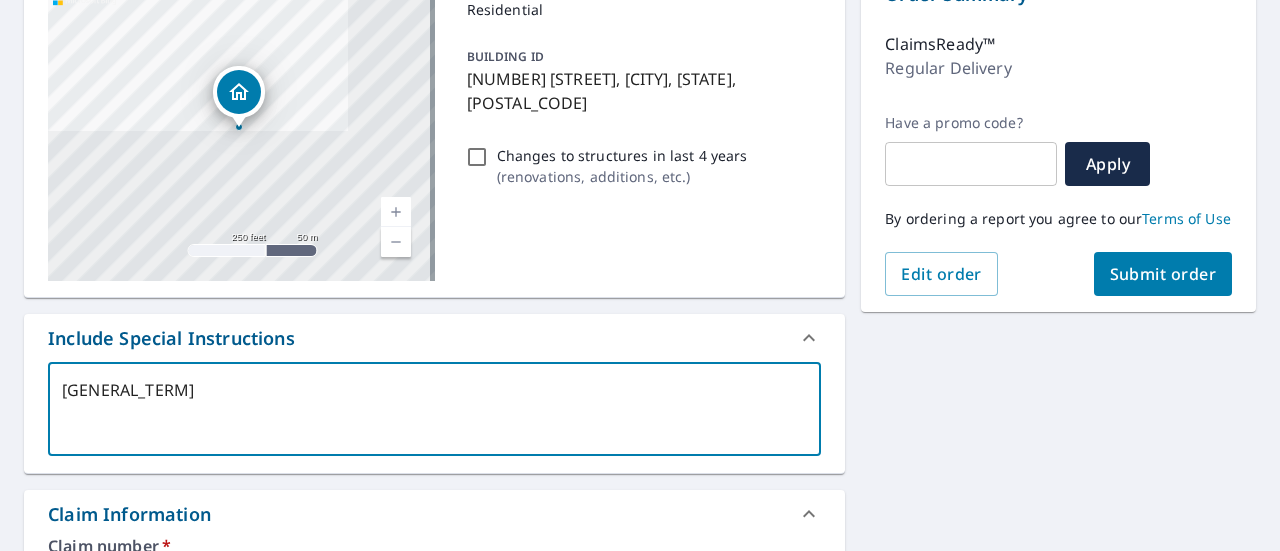 type on "[GENERAL_TERM]" 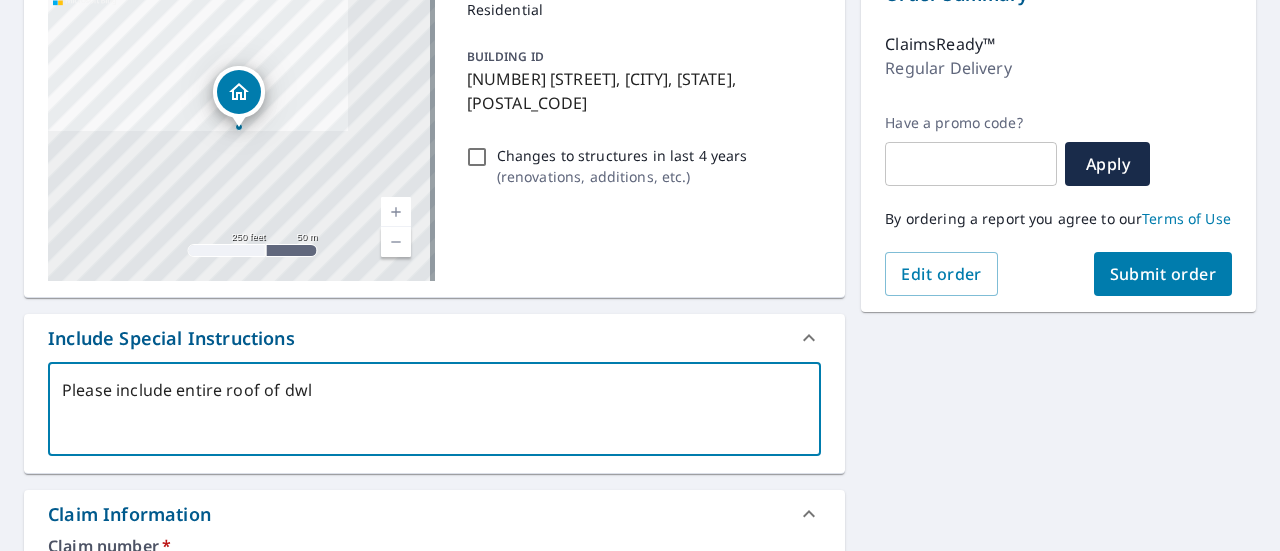 type on "x" 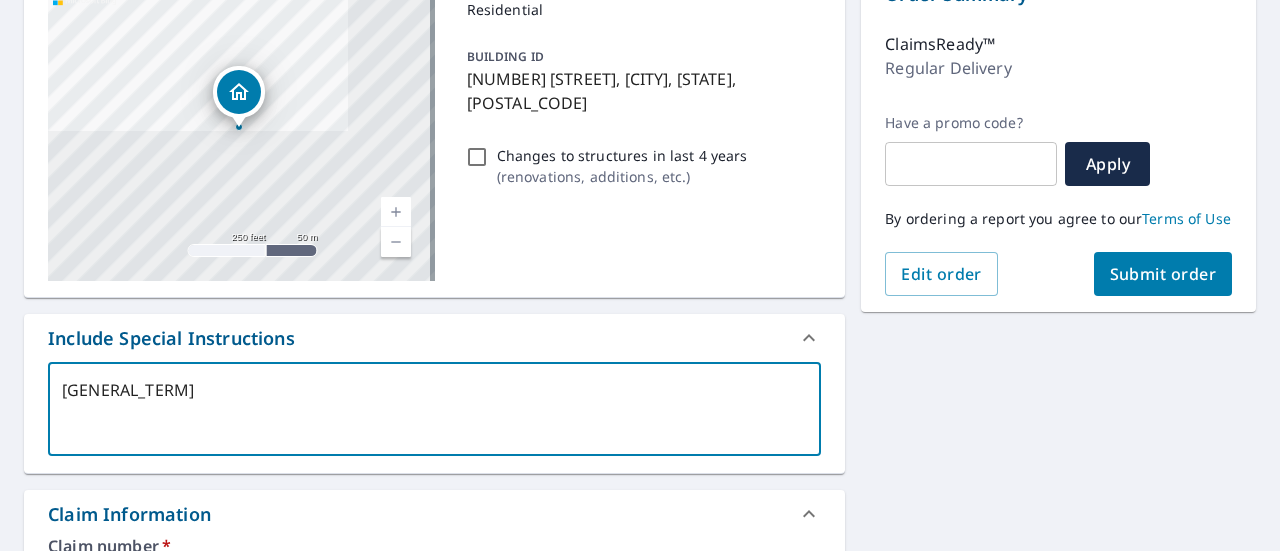 type on "[GENERAL_TERM]" 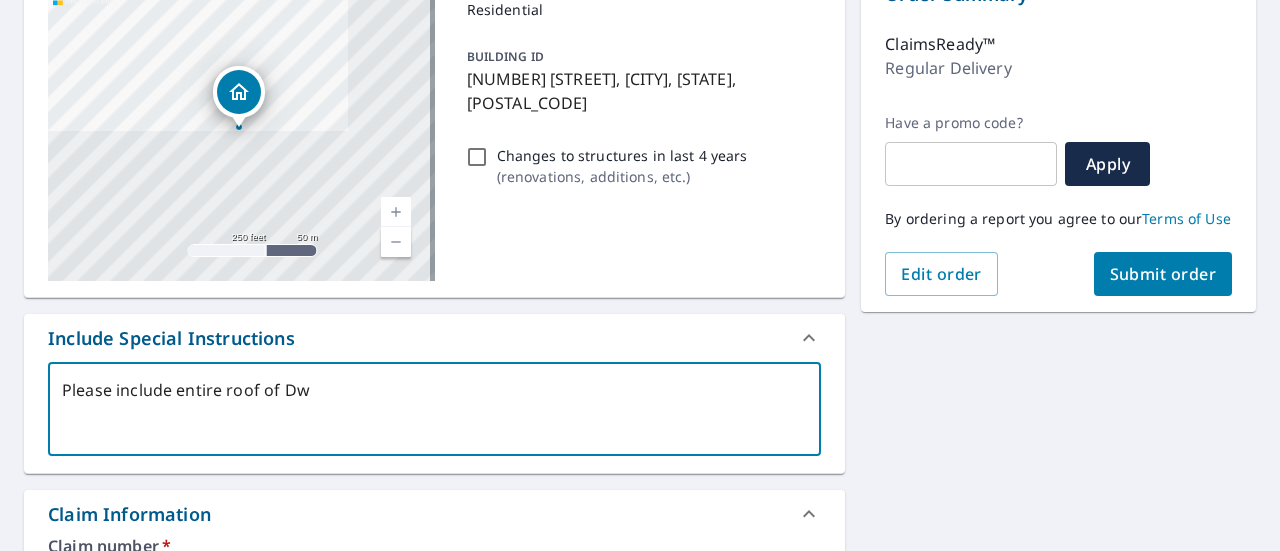 type on "[GENERAL_TERM]" 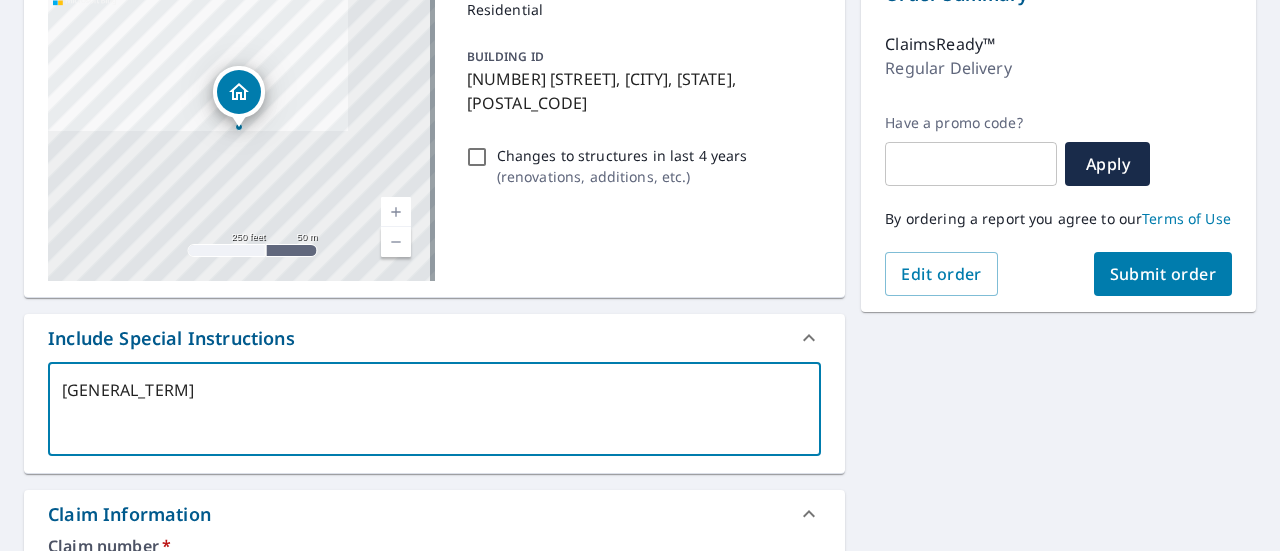 type on "x" 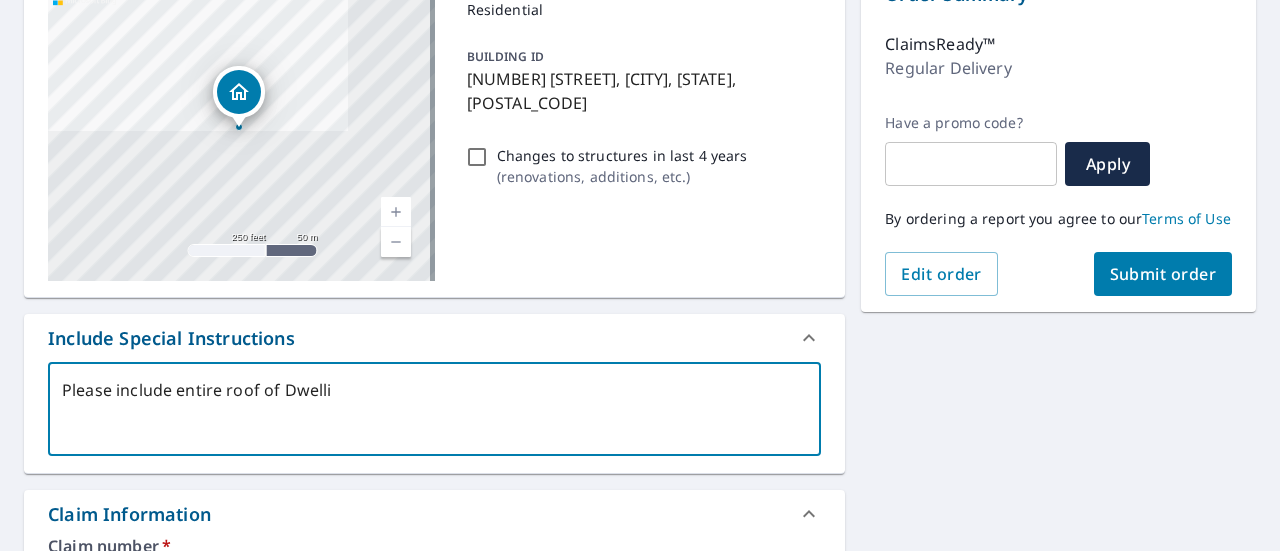 type on "[GENERAL_TERM]" 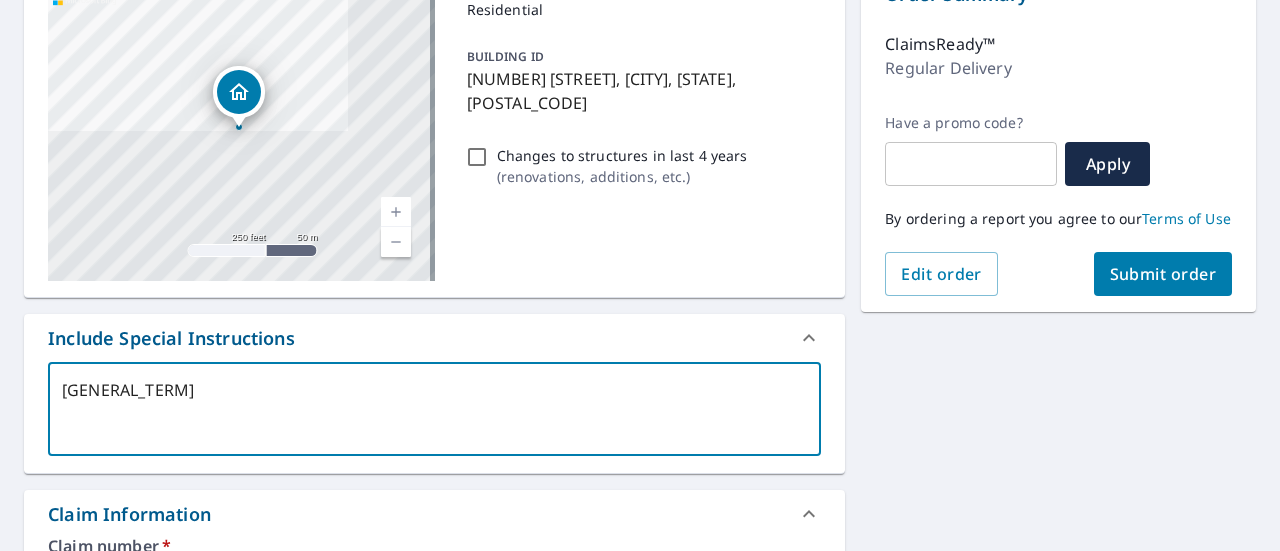 type on "[GENERAL_TERM]" 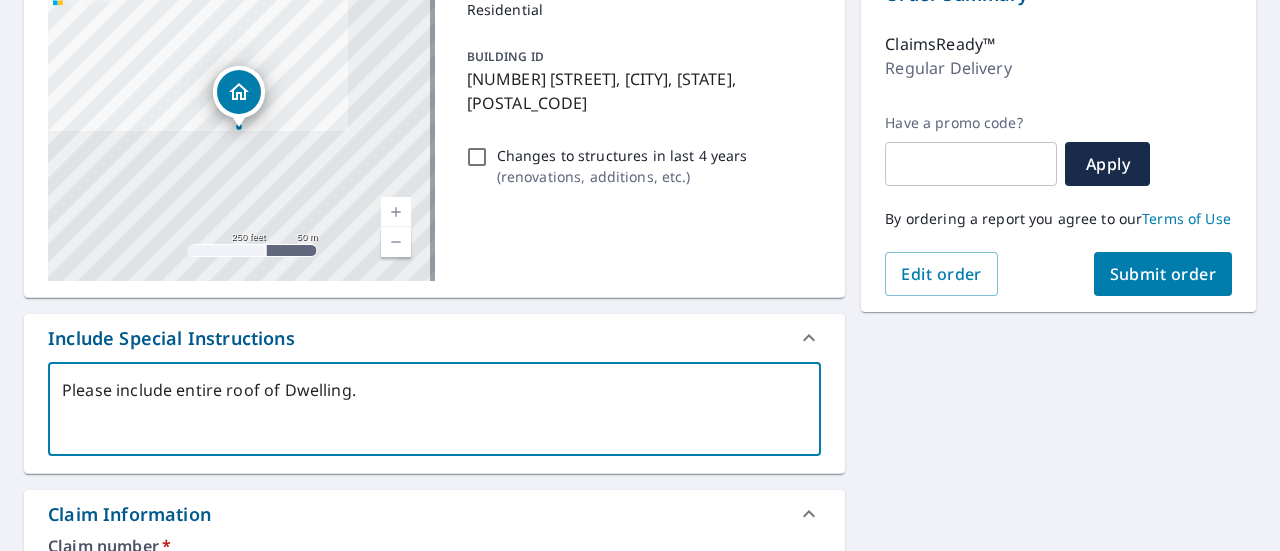 type on "Please include entire roof of Dwelling." 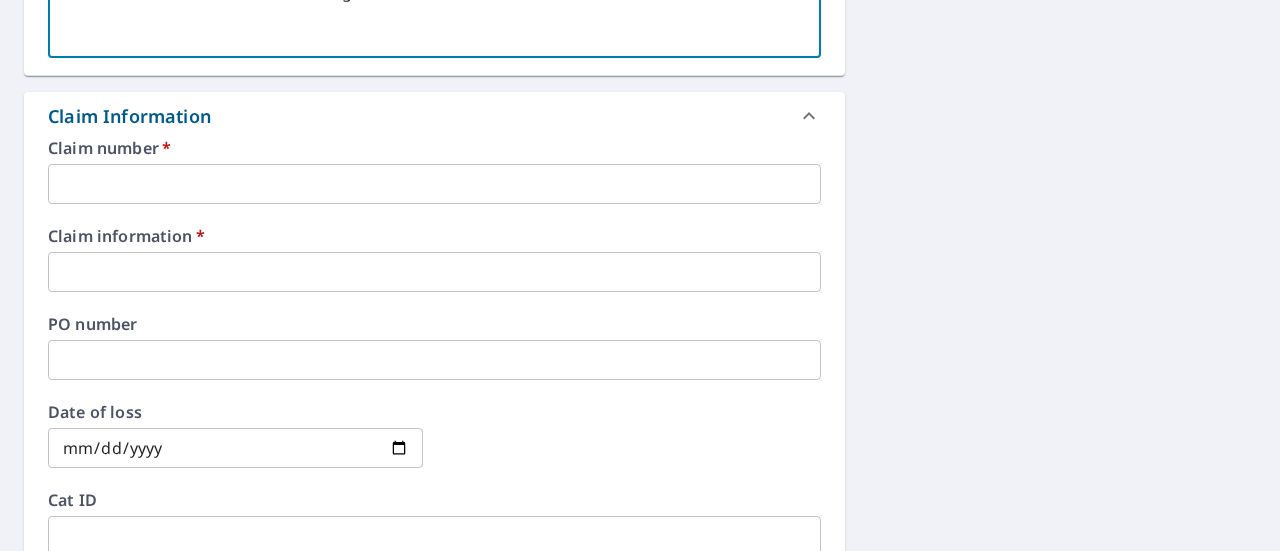 scroll, scrollTop: 636, scrollLeft: 0, axis: vertical 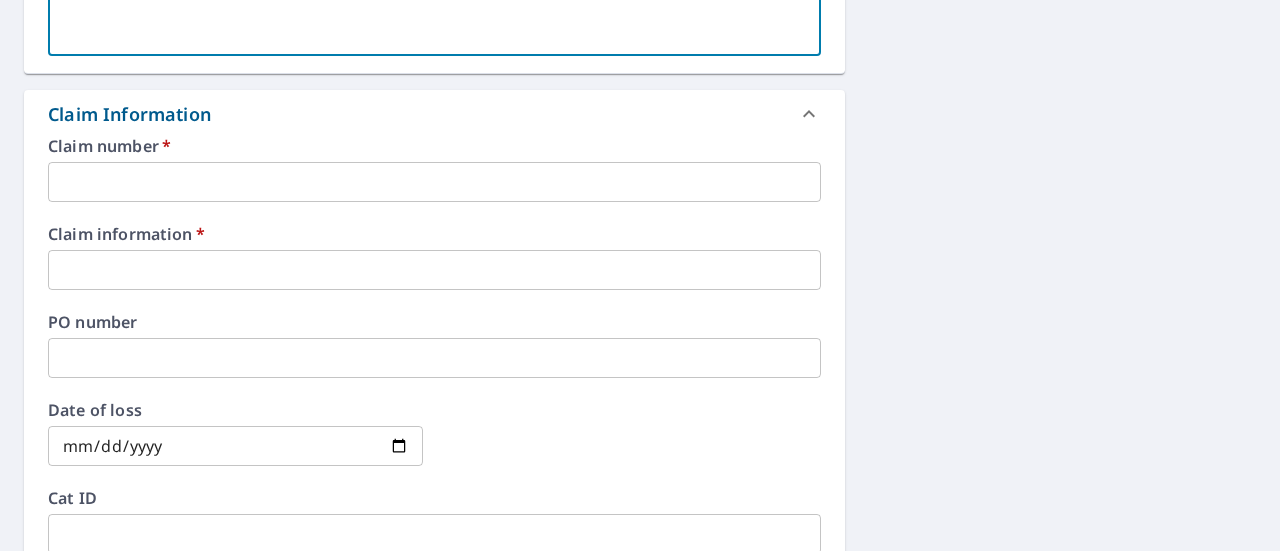 type on "Please include entire roof of Dwelling." 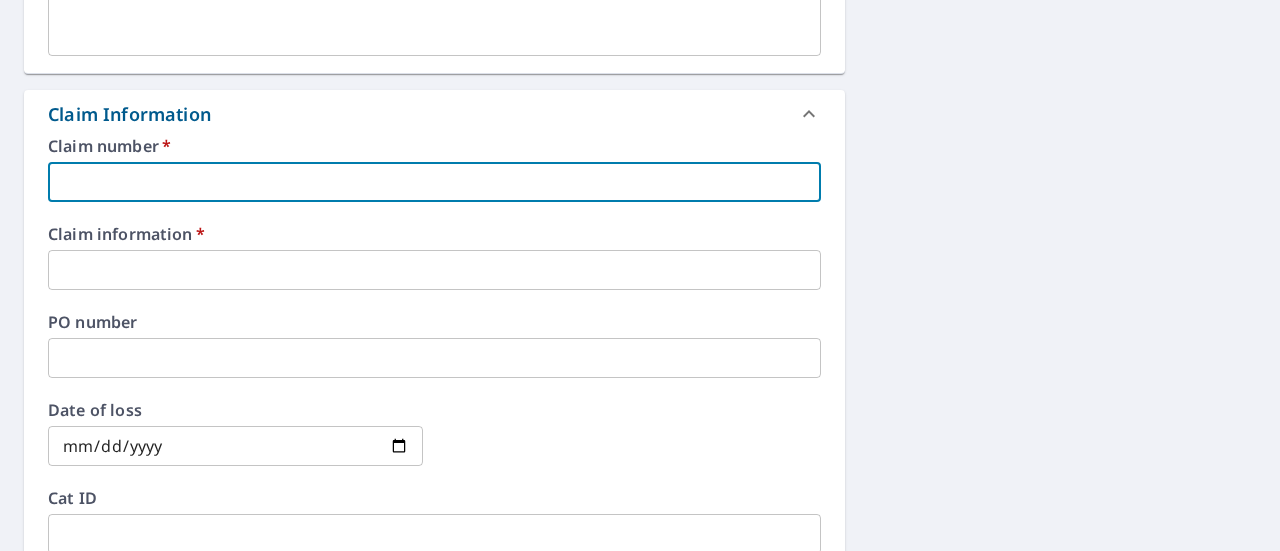 type on "x" 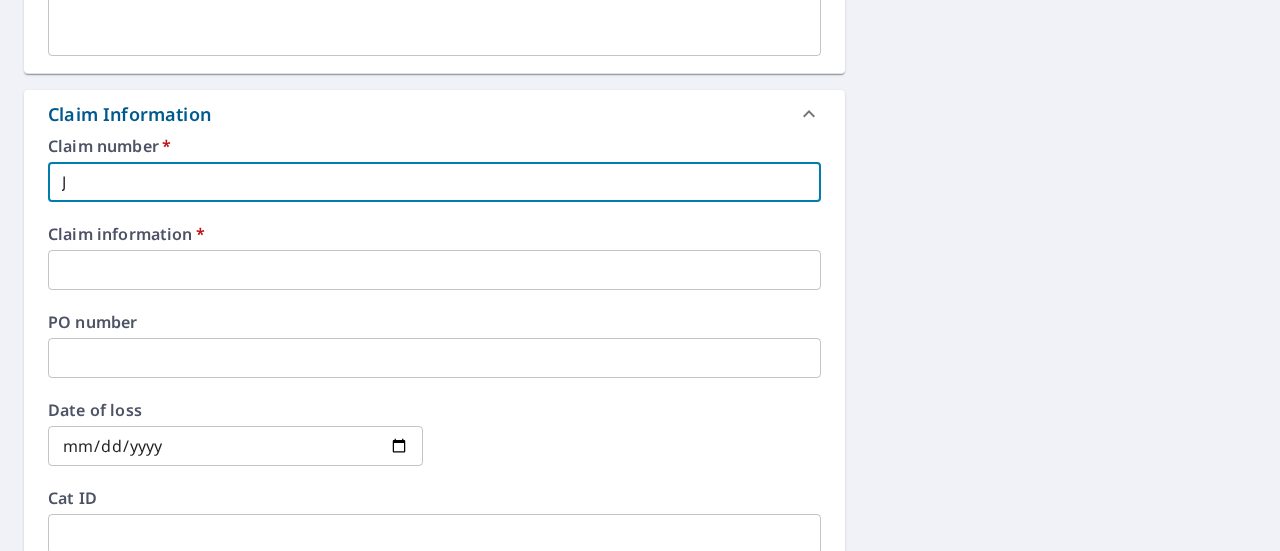 type on "x" 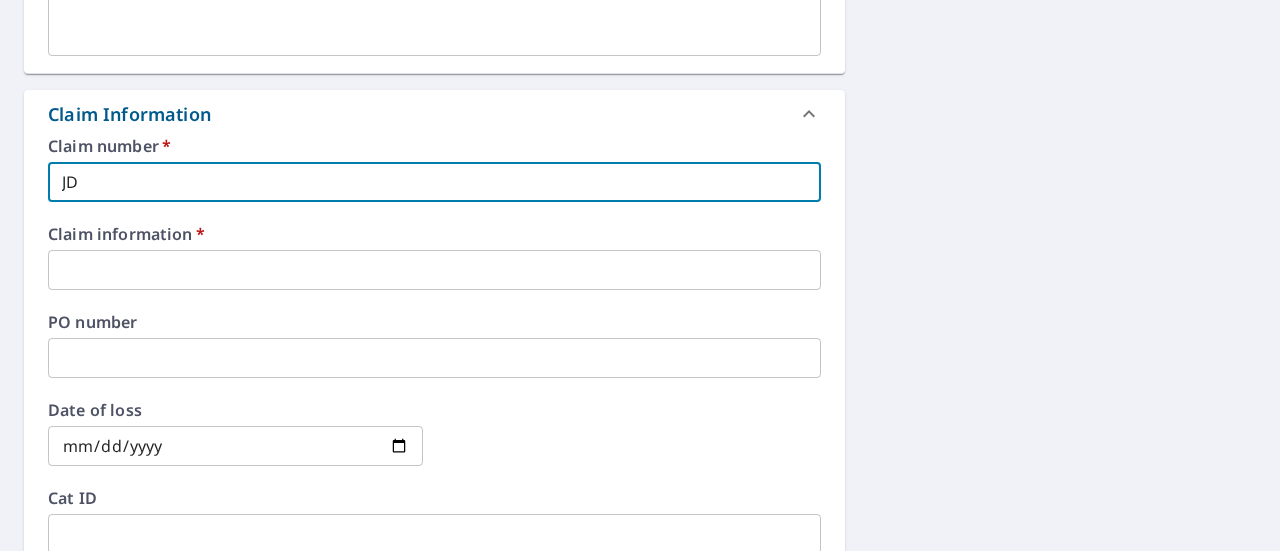 type on "x" 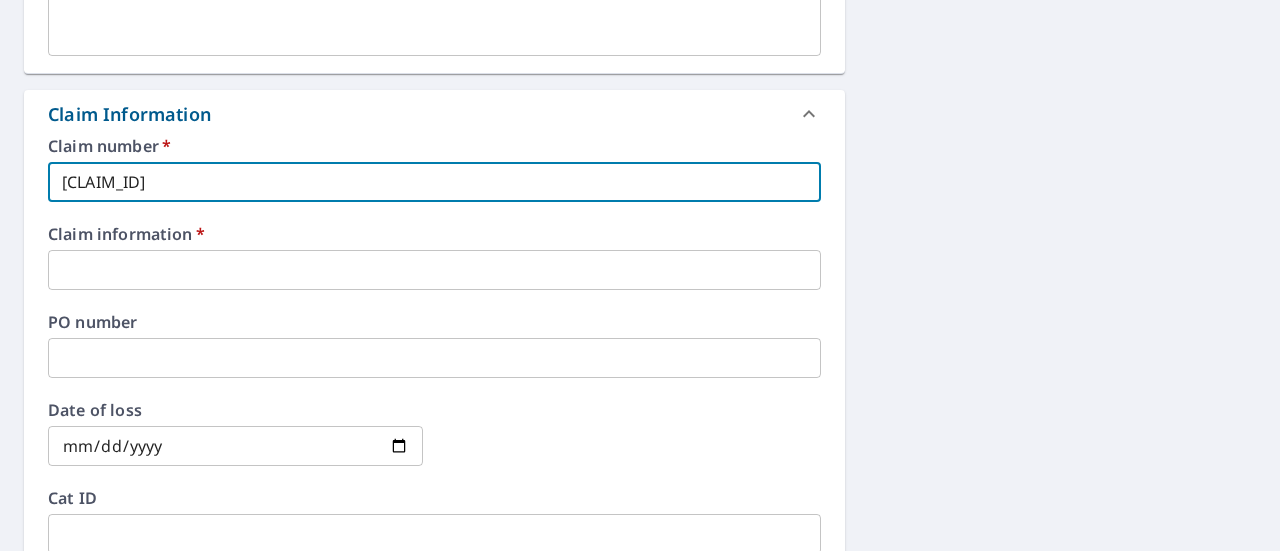 type on "x" 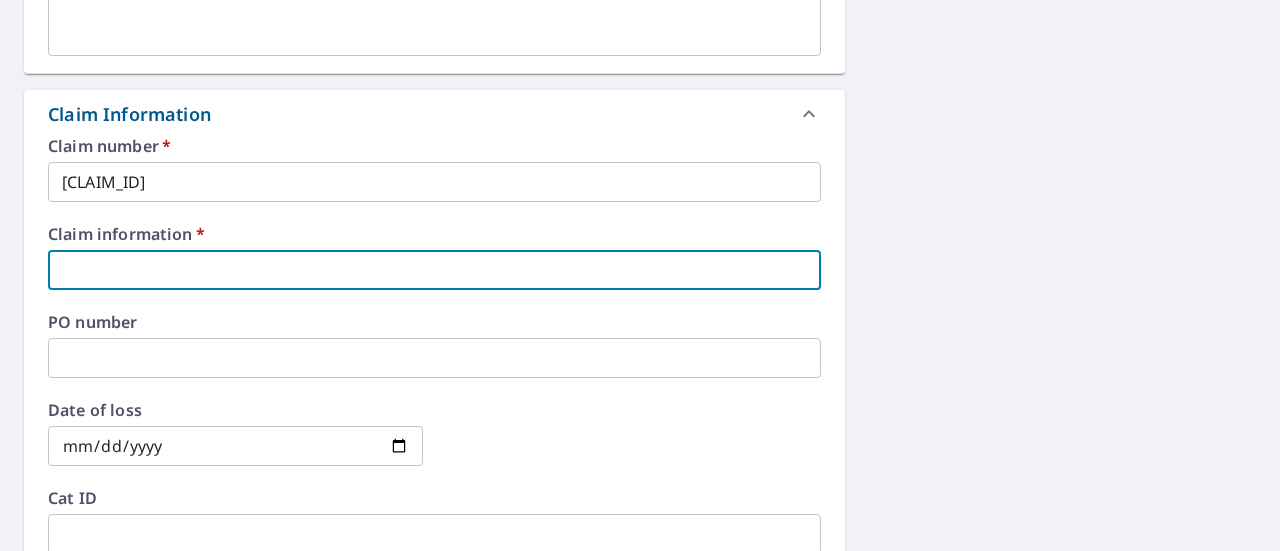click at bounding box center (434, 270) 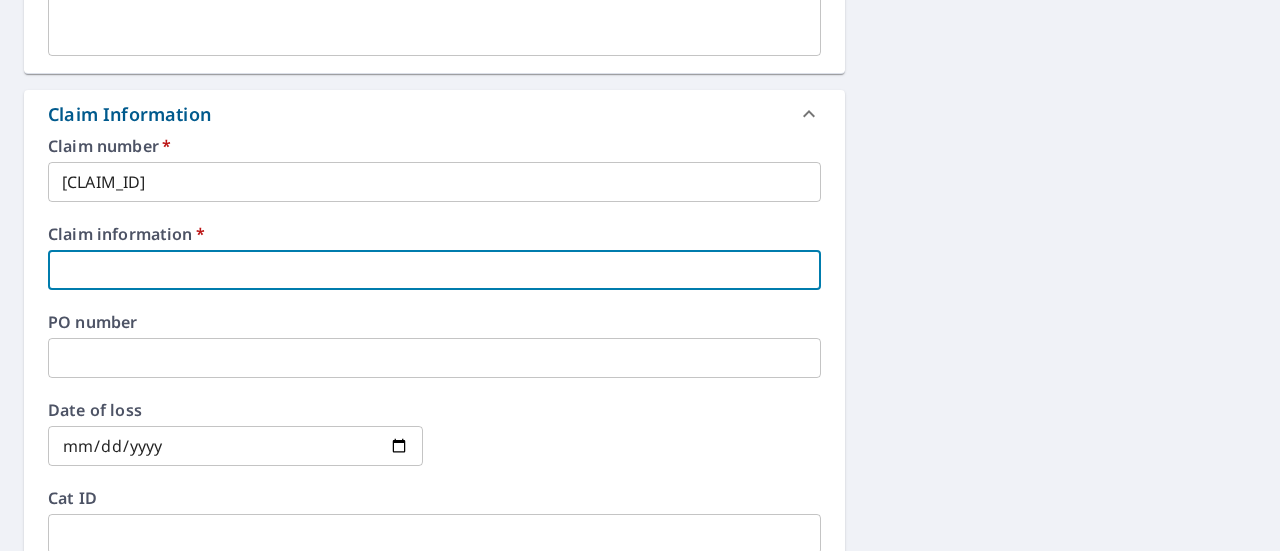 type on "x" 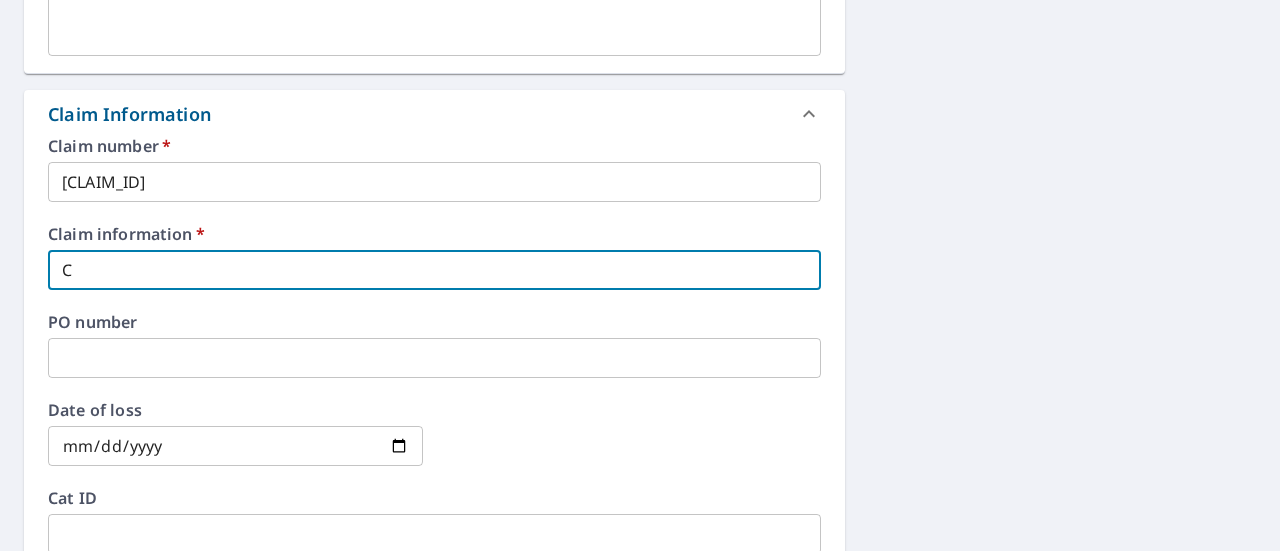 type on "x" 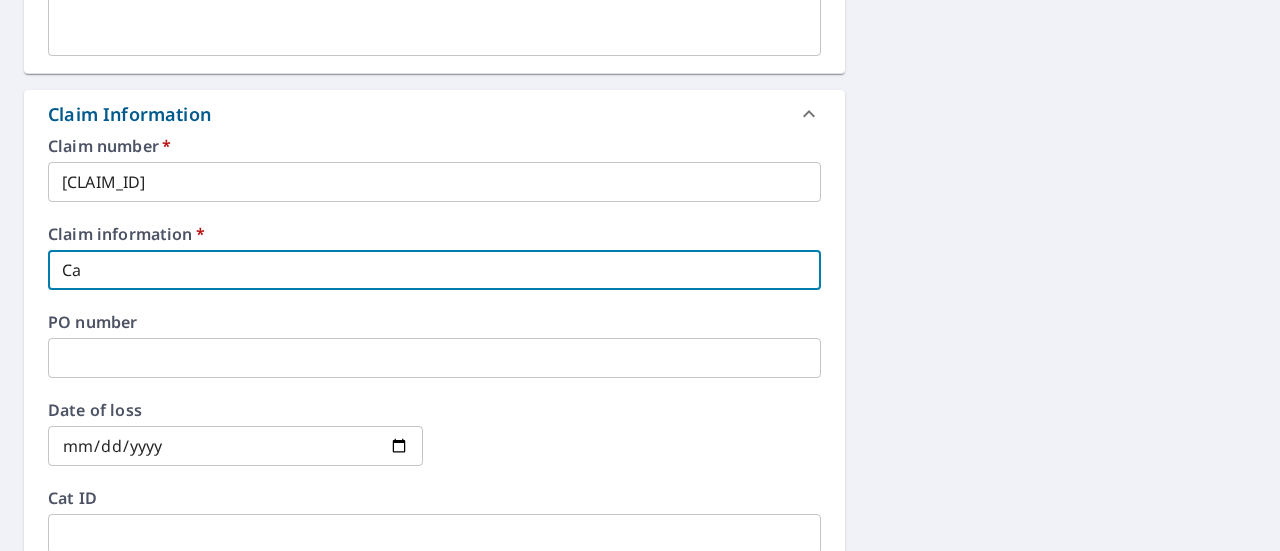 type on "x" 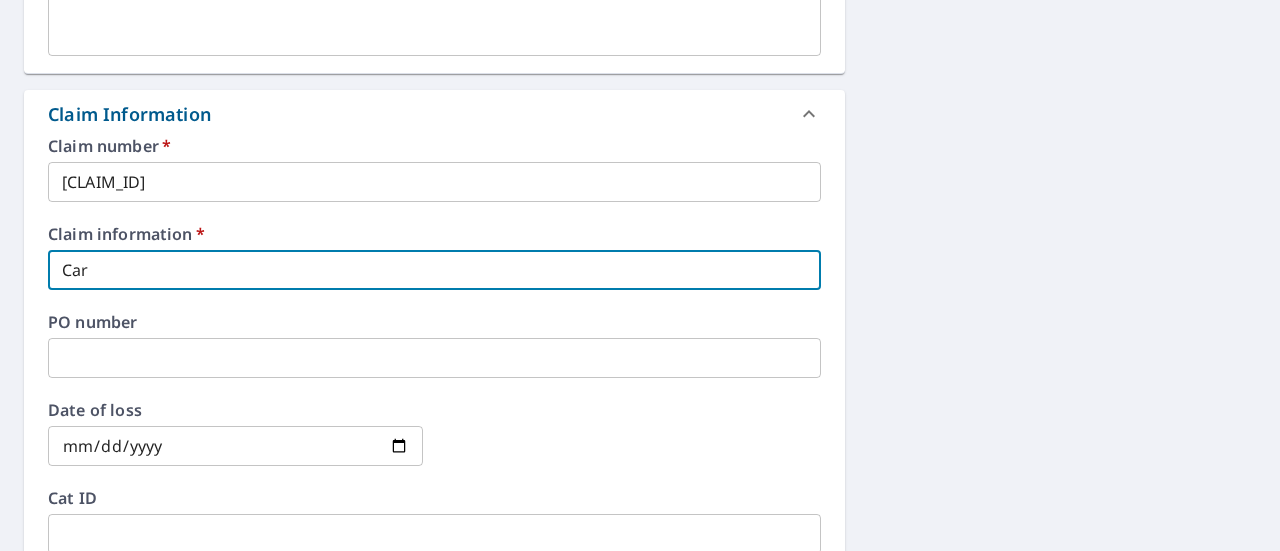 type on "x" 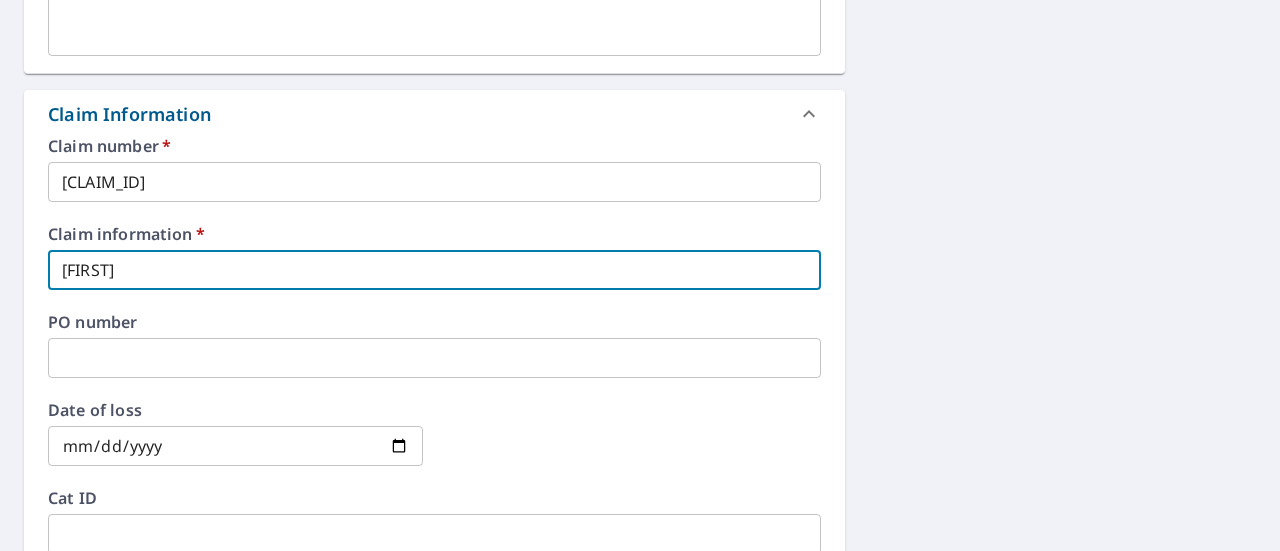 type on "x" 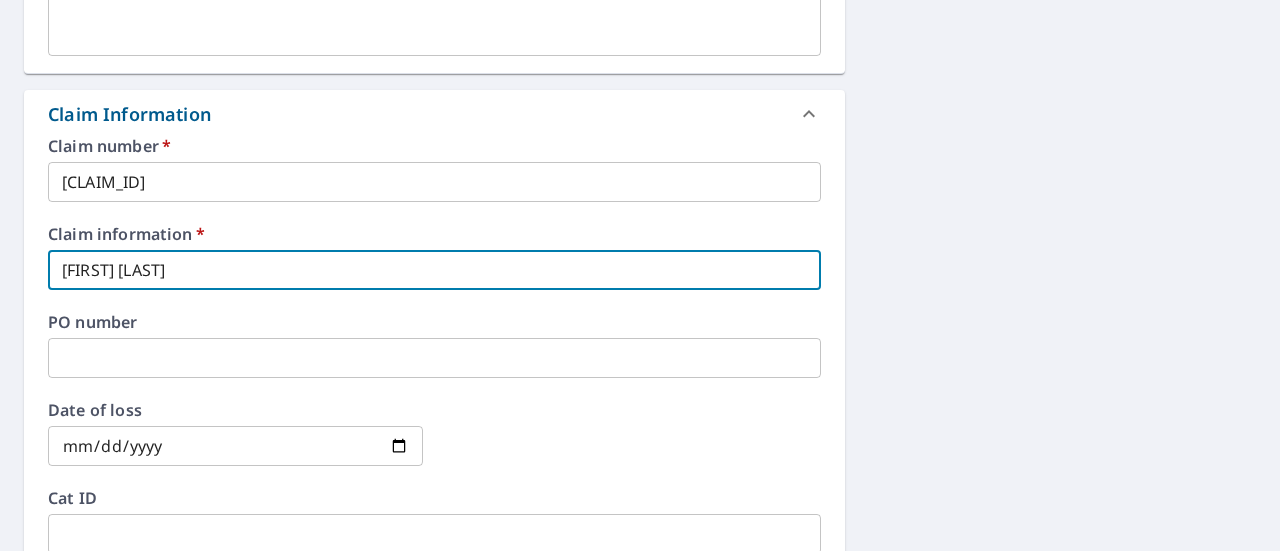 type on "x" 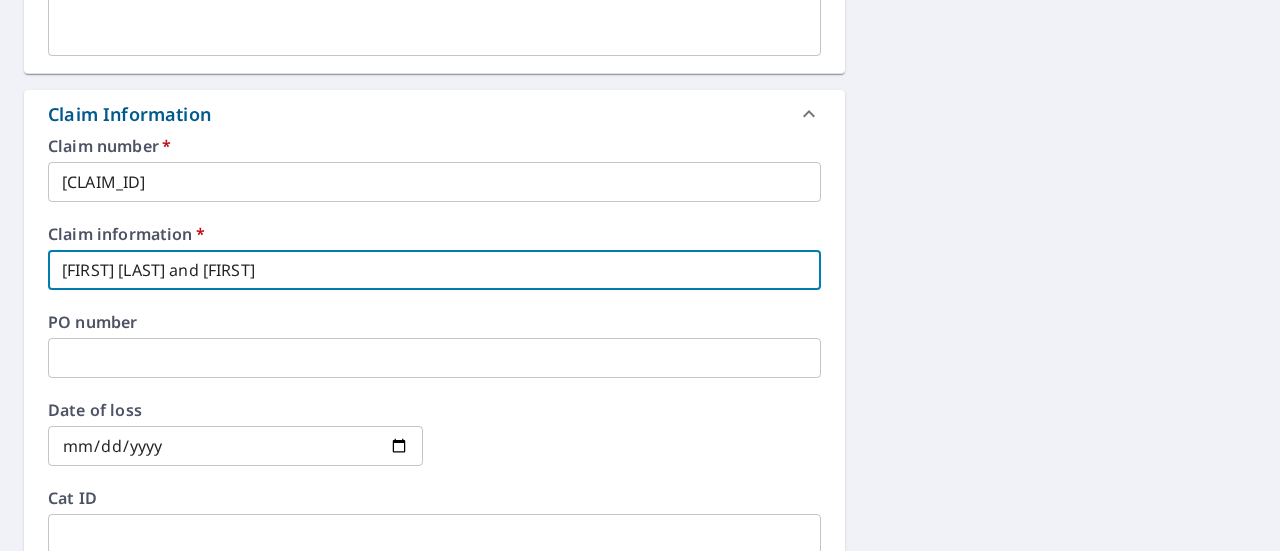 type on "[FIRST] [LAST] and" 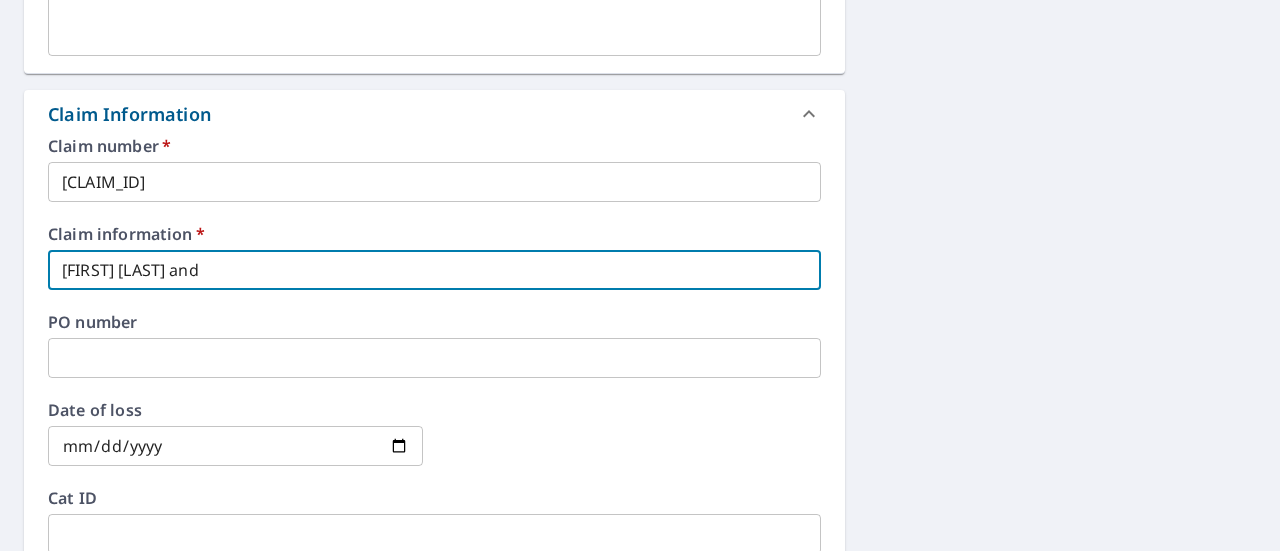 type on "x" 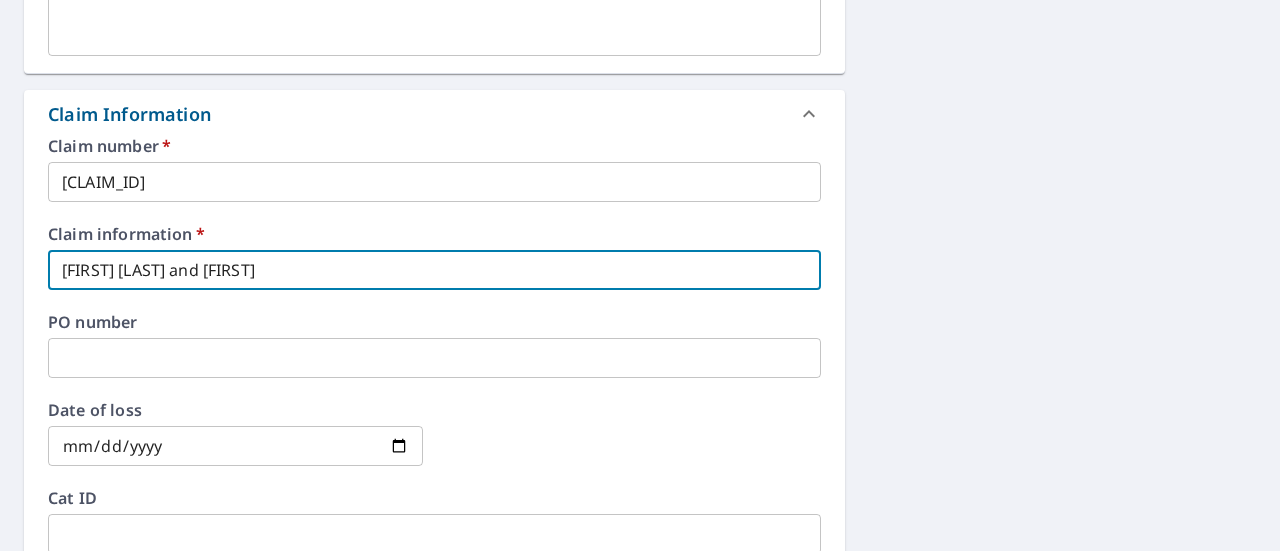 type on "x" 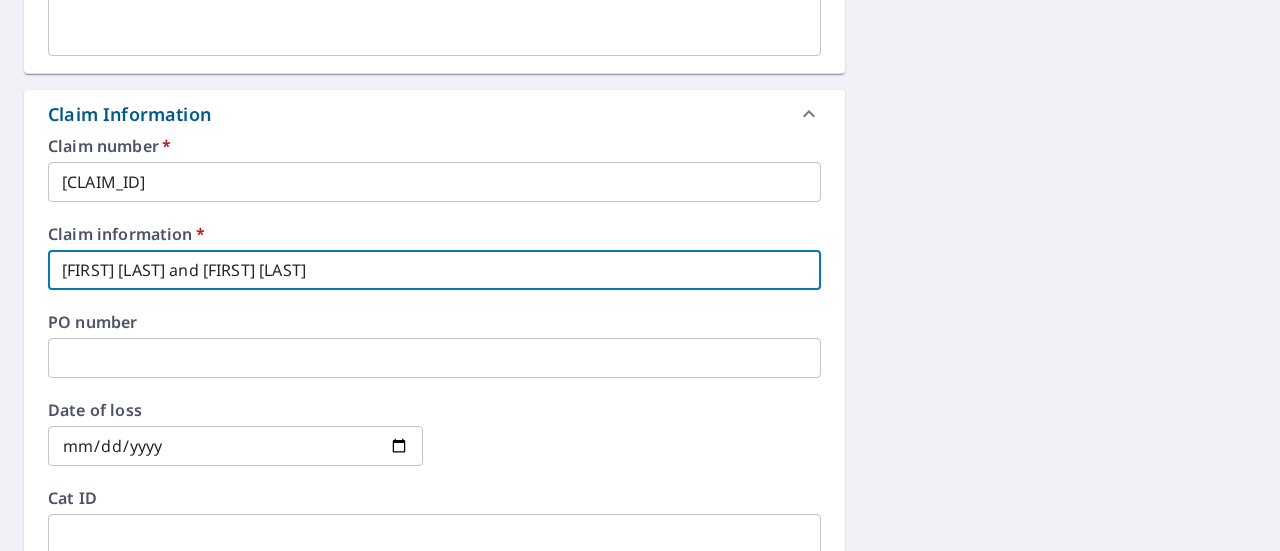 type on "x" 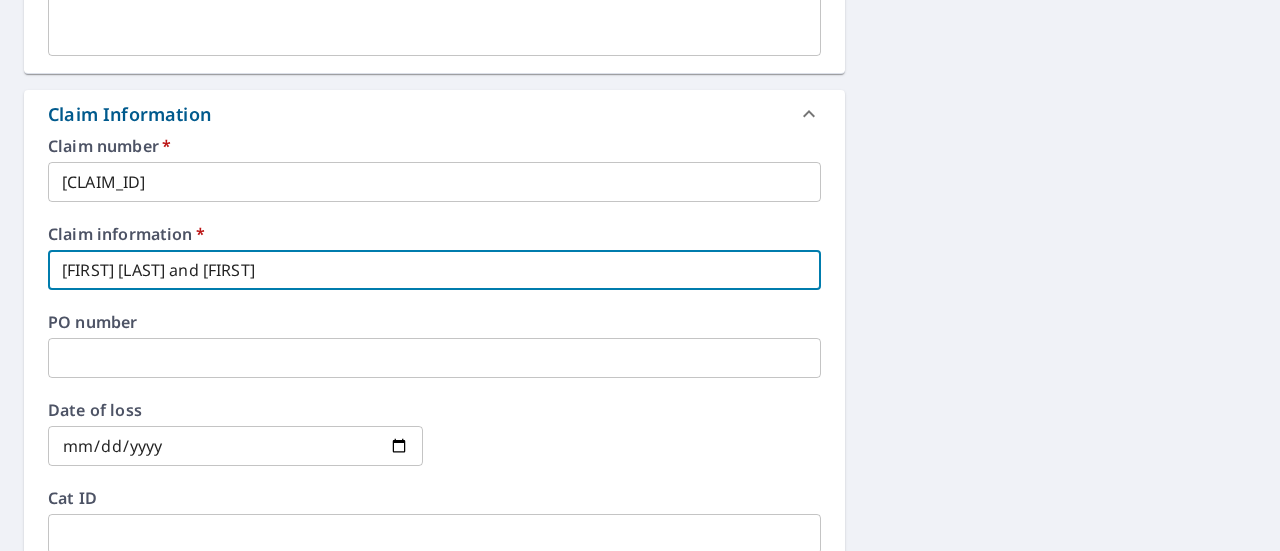 type on "x" 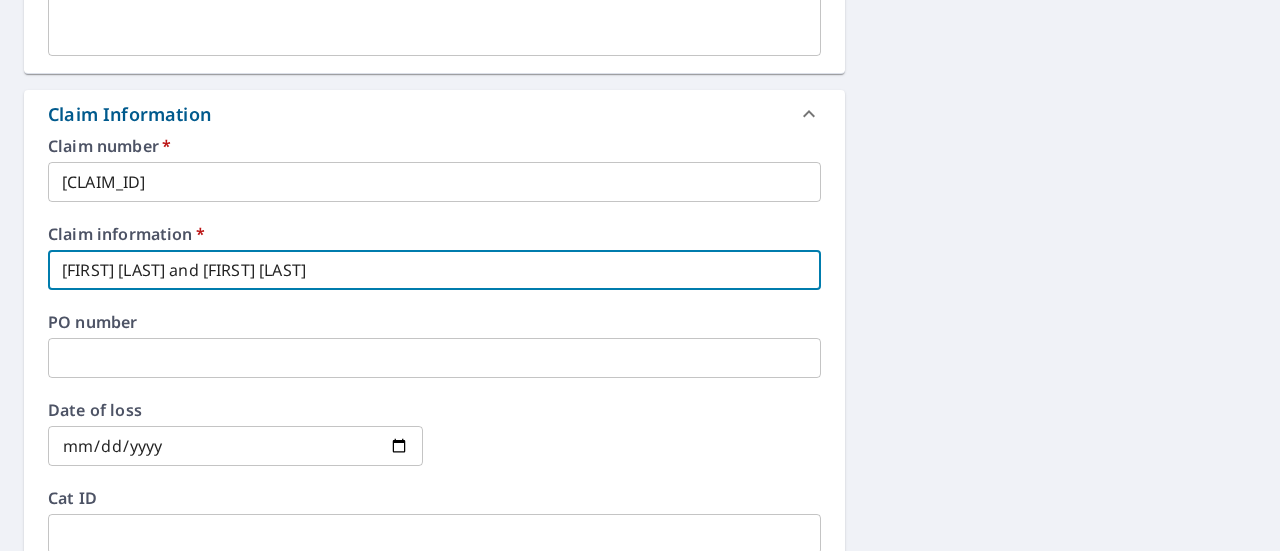 type on "x" 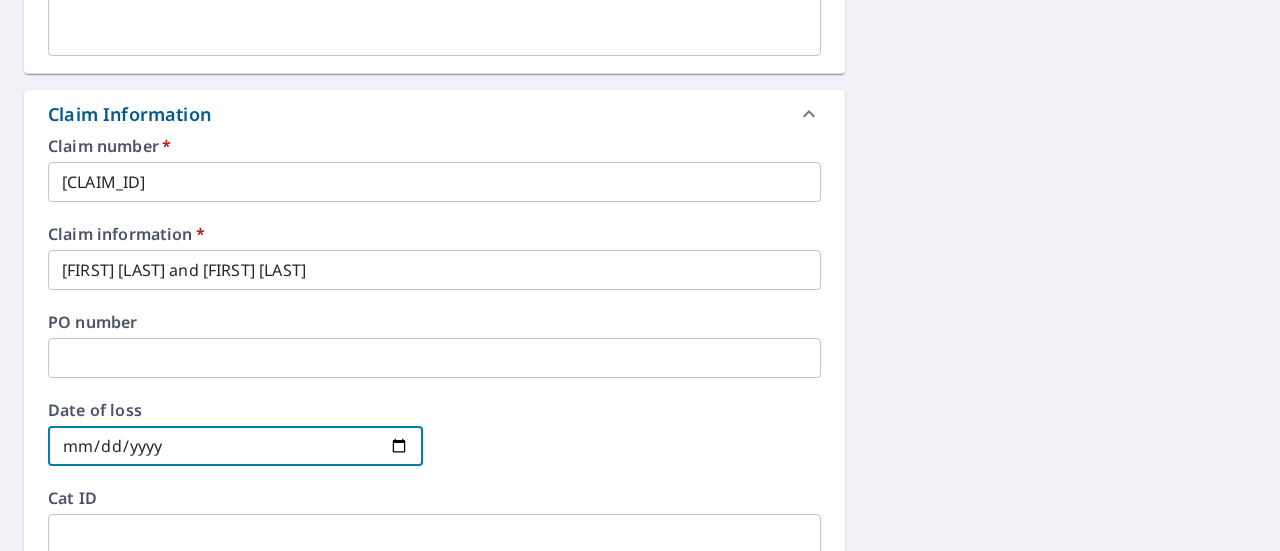click at bounding box center (235, 446) 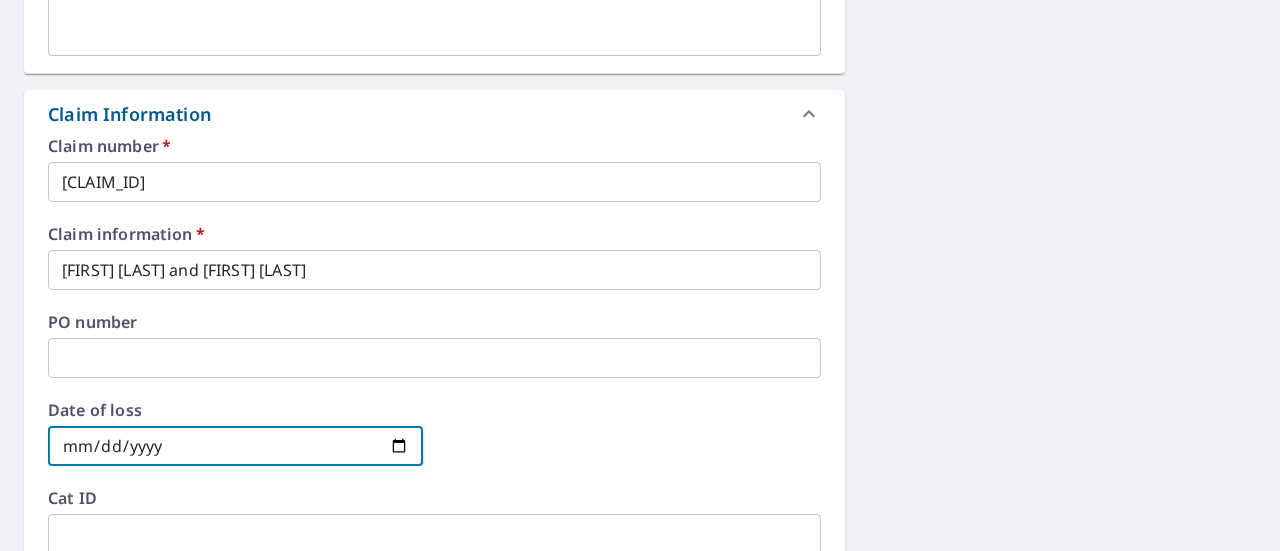 type on "[DATE]" 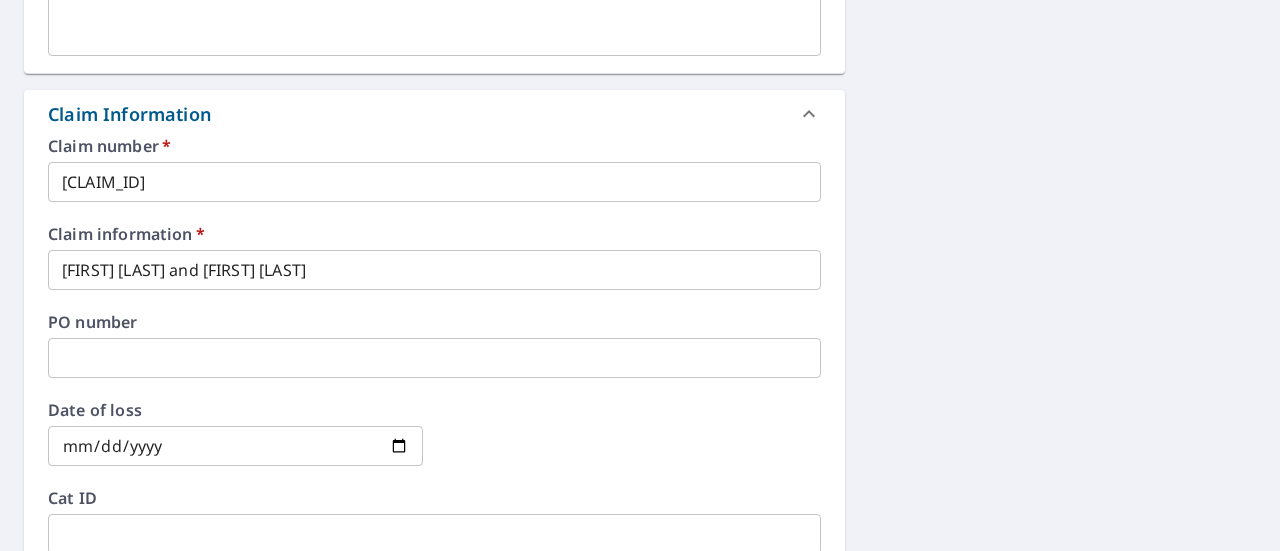 click on "[GENERAL_TERM] [CLAIM_ID] [CLAIM_INFO] [PO_NUMBER] [DATE_OF_LOSS] [CAT_ID] [EMAIL_RECIPIENTS] [CONTACT_INFO] [SUBSTITUTIONS] [ADD_ONS] [PROPERTY_OWNER_REPORT] [PAYMENT_INFO] [ORDER_SUMMARY]" at bounding box center [640, 282] 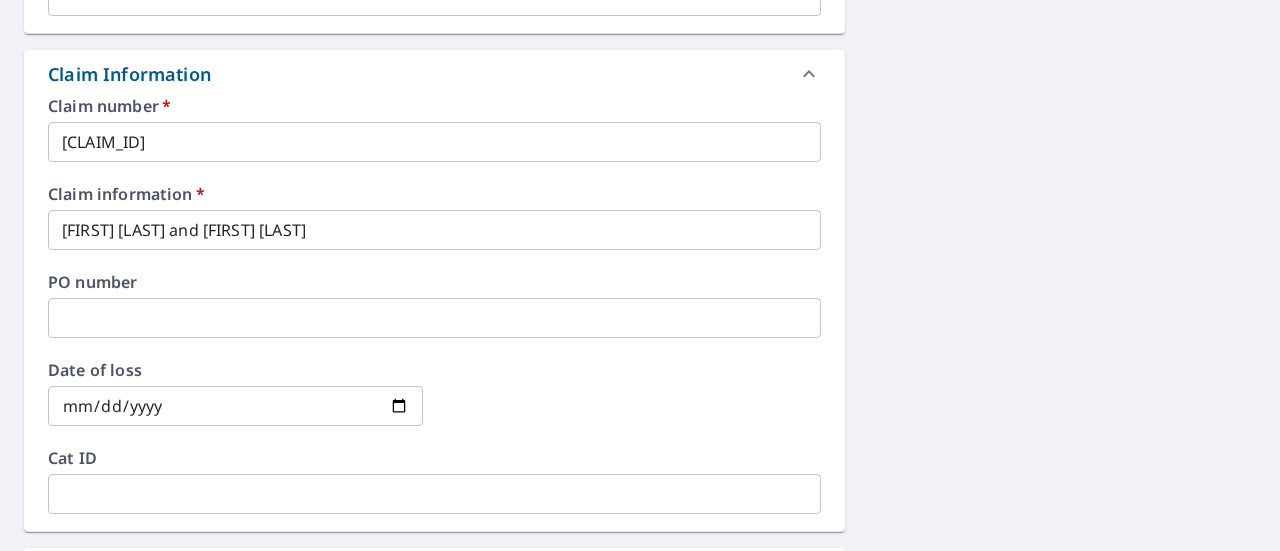 click on "[GENERAL_TERM] [CLAIM_ID] [CLAIM_INFO] [PO_NUMBER] [DATE_OF_LOSS] [CAT_ID] [EMAIL_RECIPIENTS] [CONTACT_INFO] [SUBSTITUTIONS] [ADD_ONS] [PROPERTY_OWNER_REPORT] [PAYMENT_INFO] [ORDER_SUMMARY]" at bounding box center [640, 242] 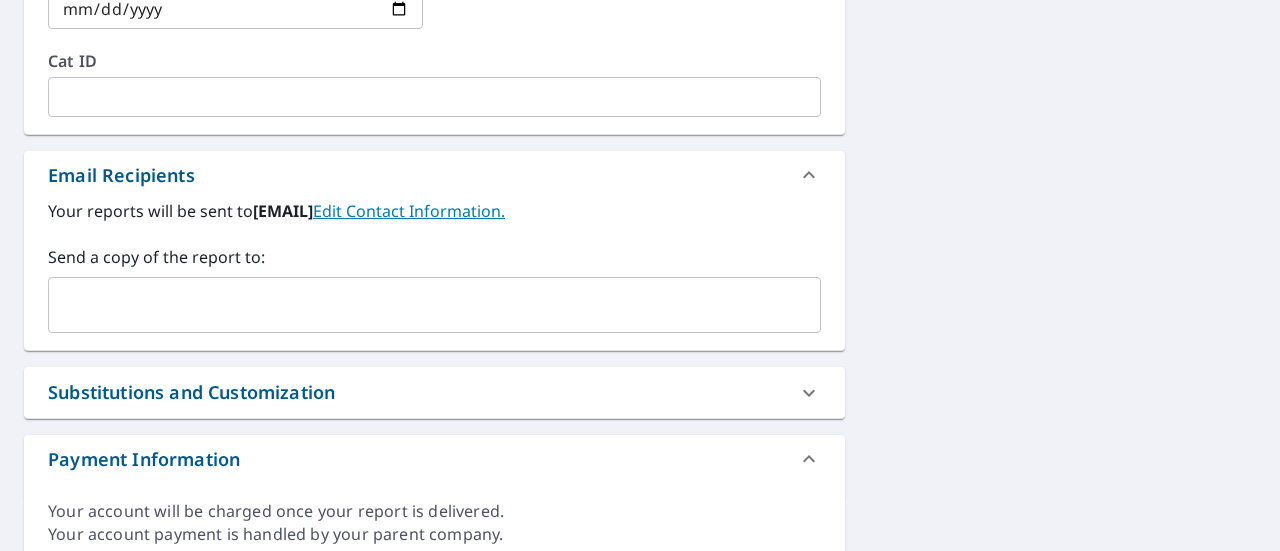 scroll, scrollTop: 1149, scrollLeft: 0, axis: vertical 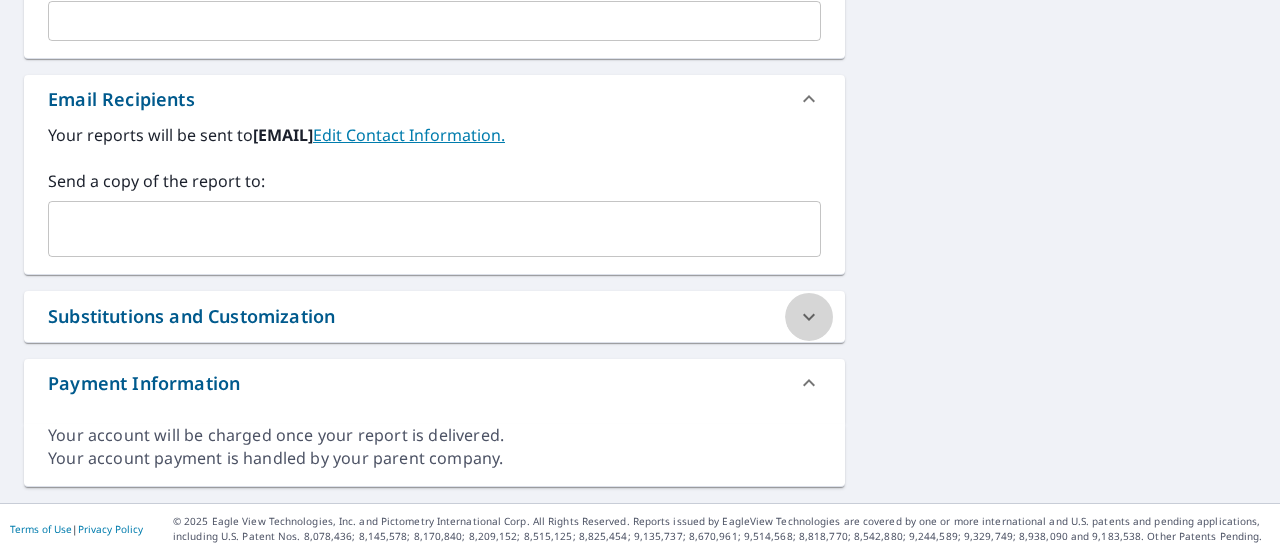 click at bounding box center [809, 317] 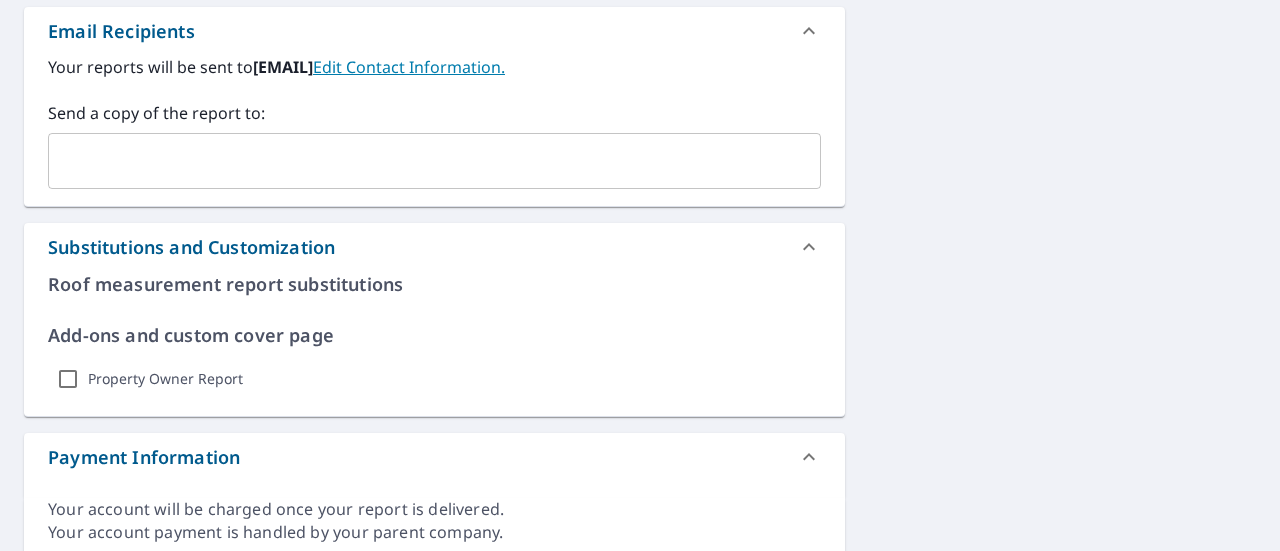 scroll, scrollTop: 1219, scrollLeft: 0, axis: vertical 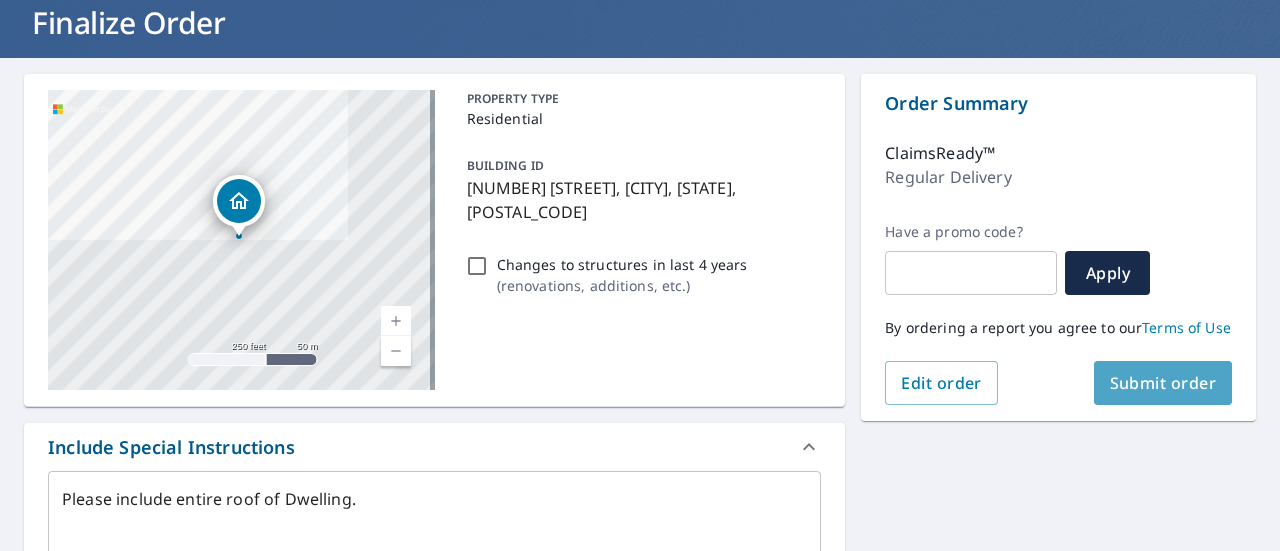 click on "Submit order" at bounding box center [1163, 383] 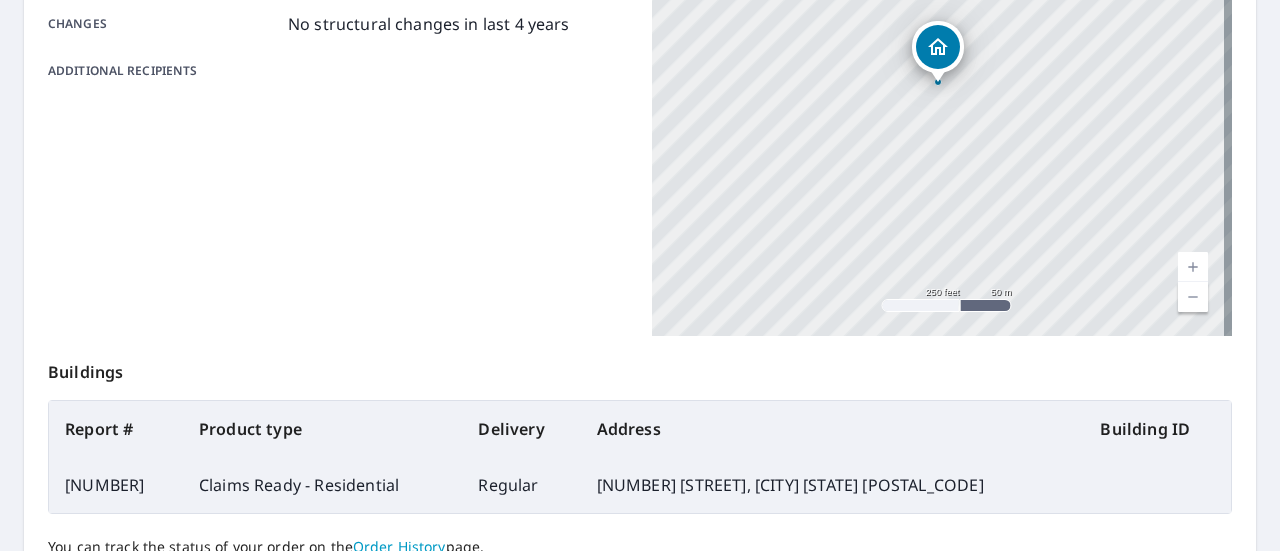 scroll, scrollTop: 624, scrollLeft: 0, axis: vertical 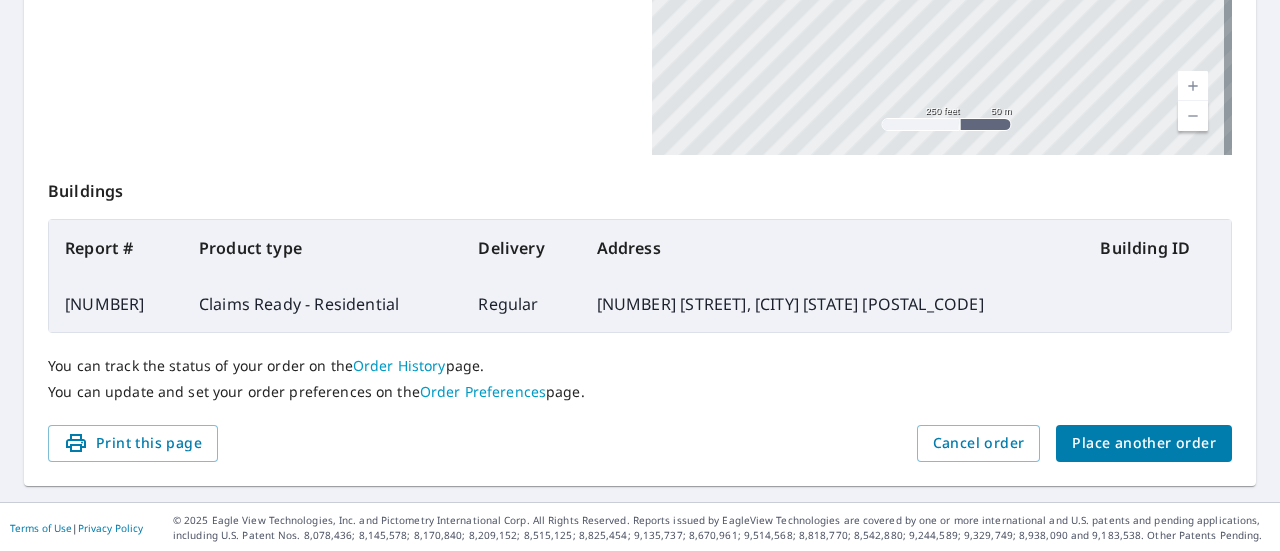 click on "[PRODUCT_INFO] [DELIVERY_INFO] [STRUCTURE_INFO] [CHANGES_INFO] [RECIPIENTS_INFO]" at bounding box center [338, -95] 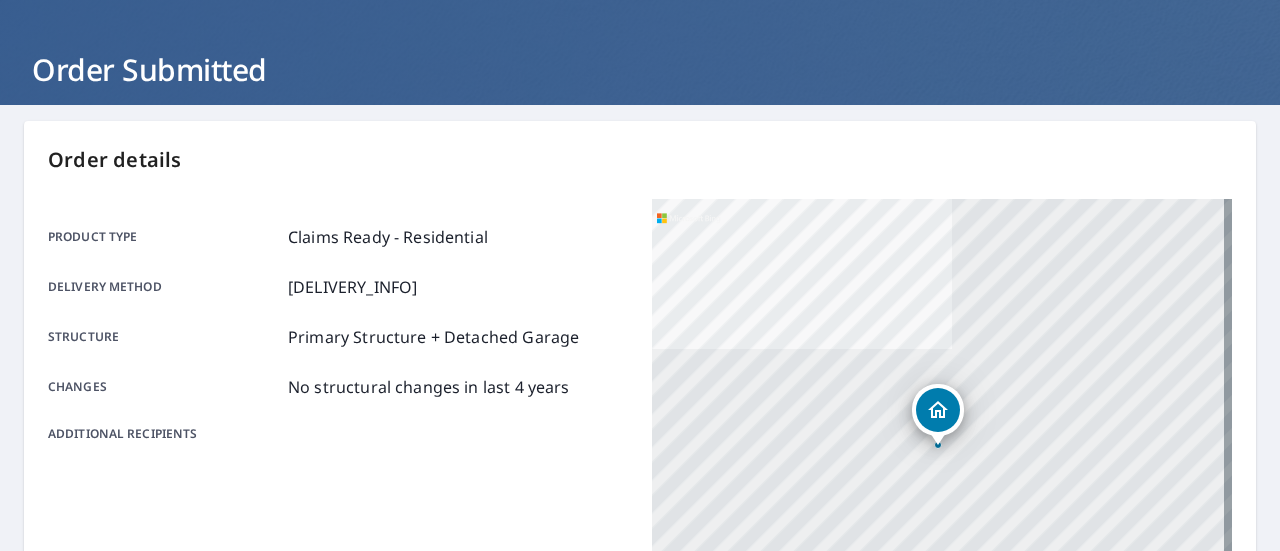 scroll, scrollTop: 0, scrollLeft: 0, axis: both 